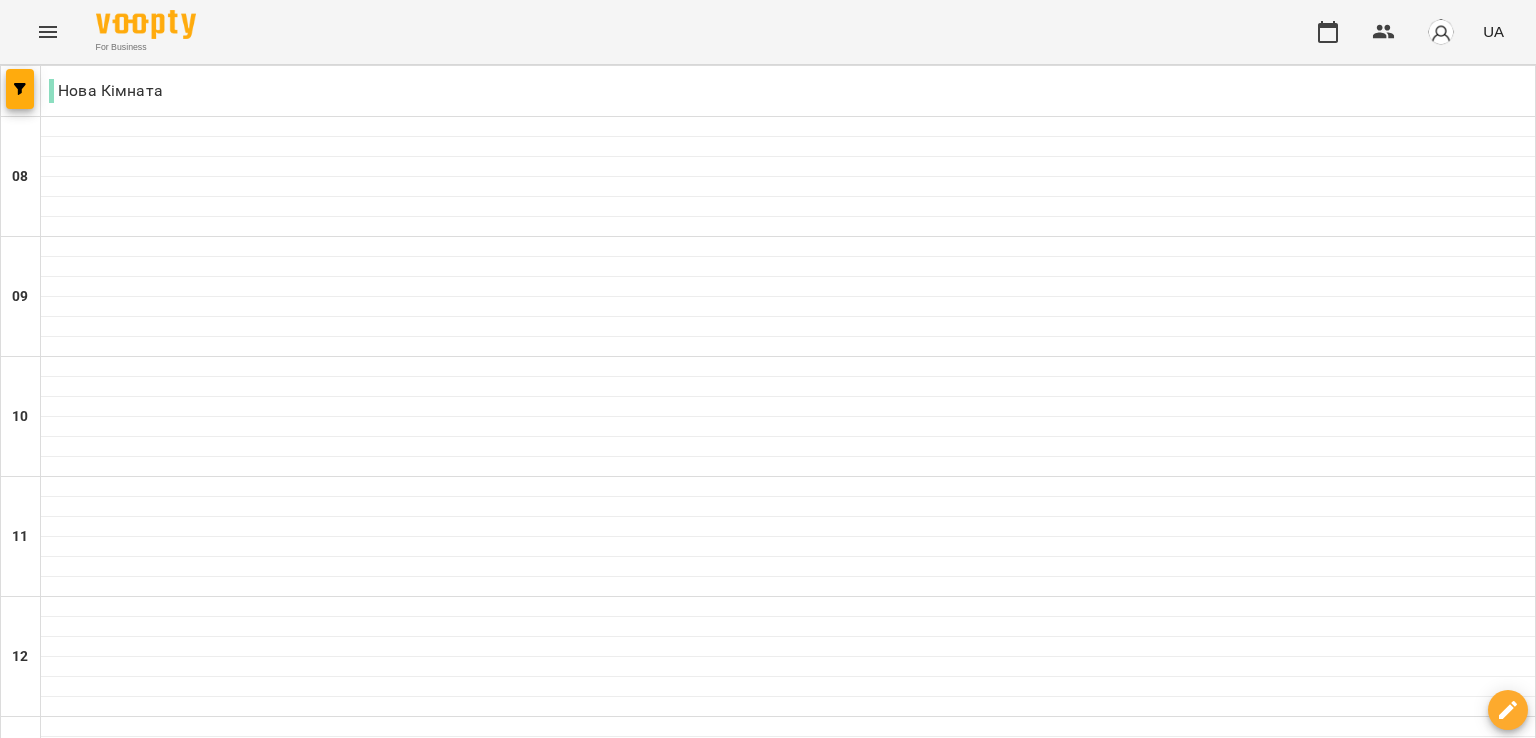 scroll, scrollTop: 0, scrollLeft: 0, axis: both 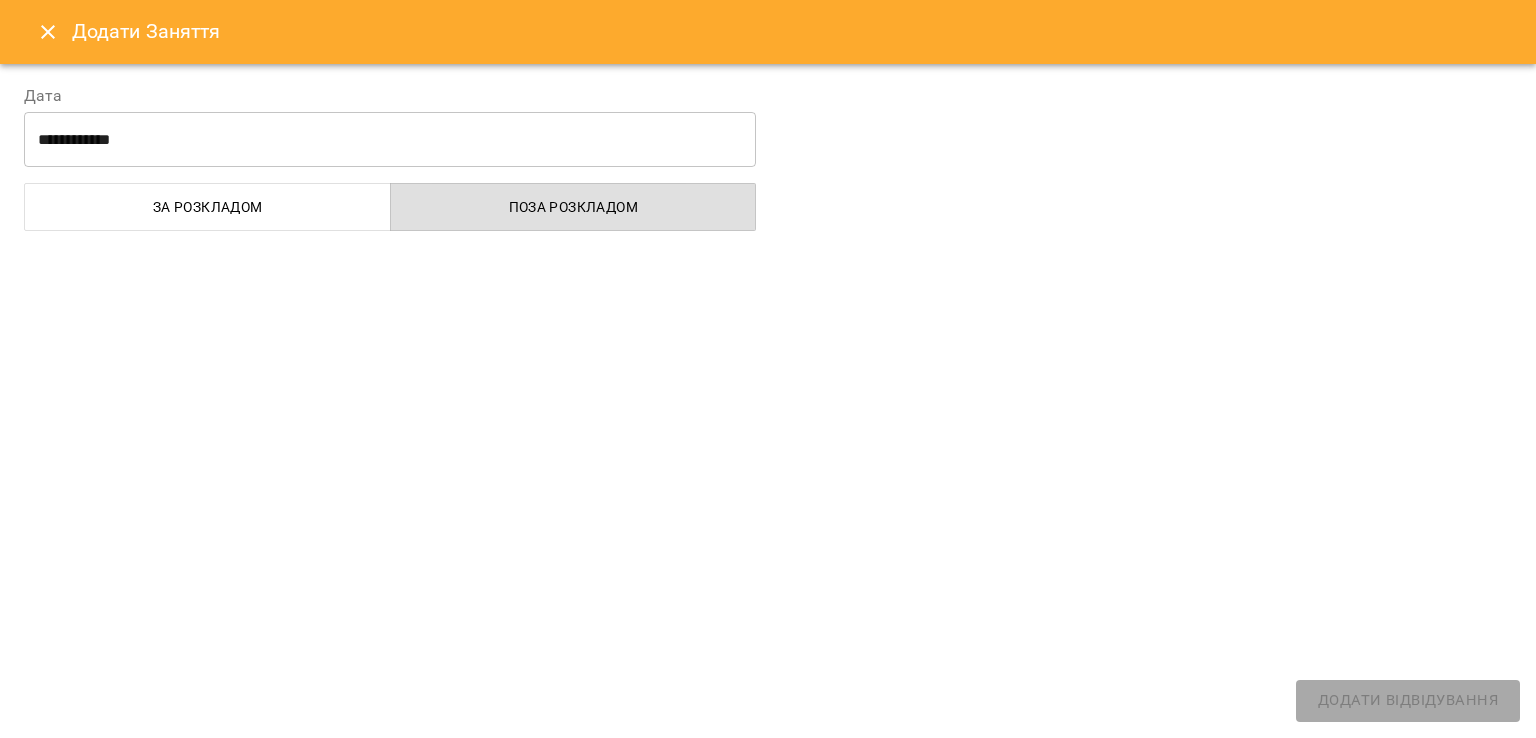 select on "**********" 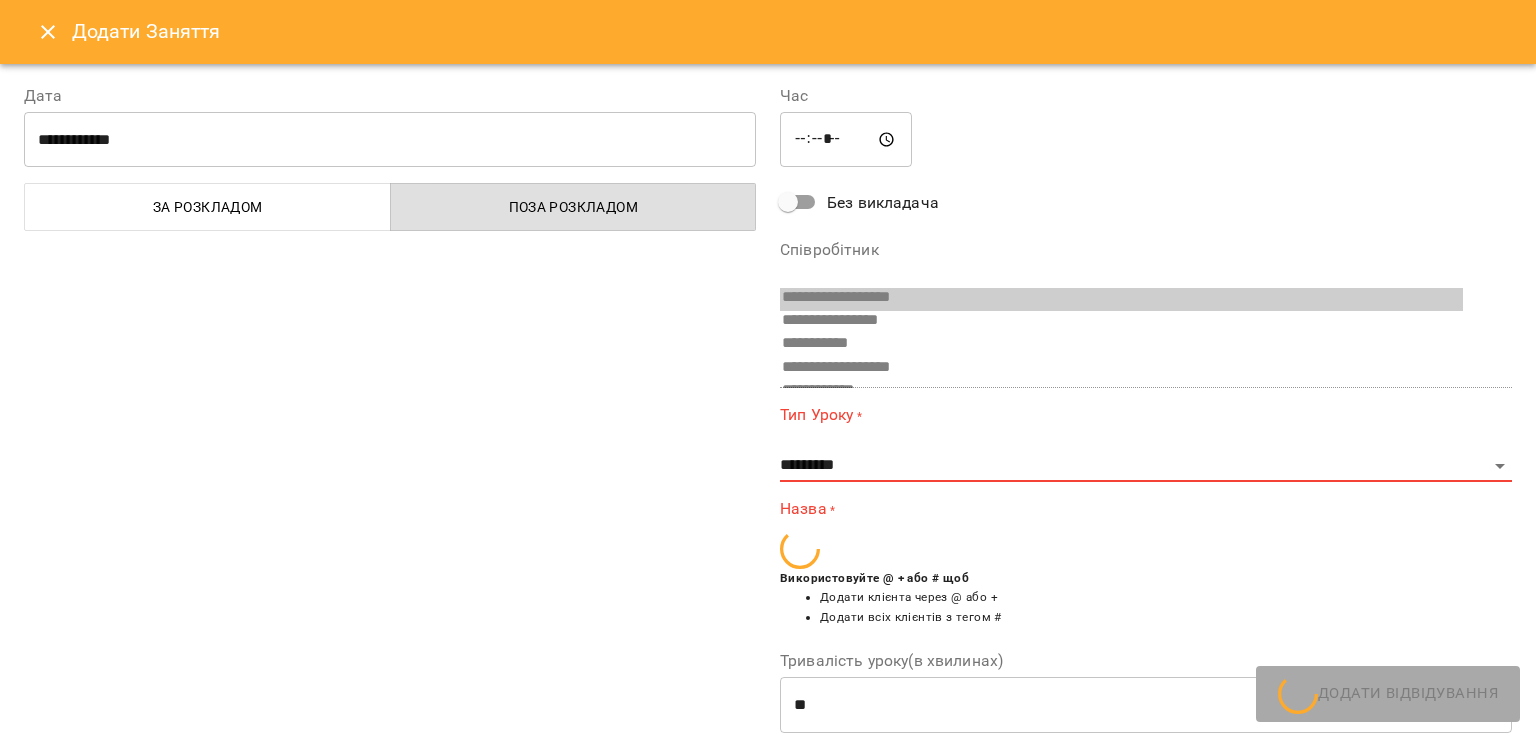 scroll, scrollTop: 620, scrollLeft: 0, axis: vertical 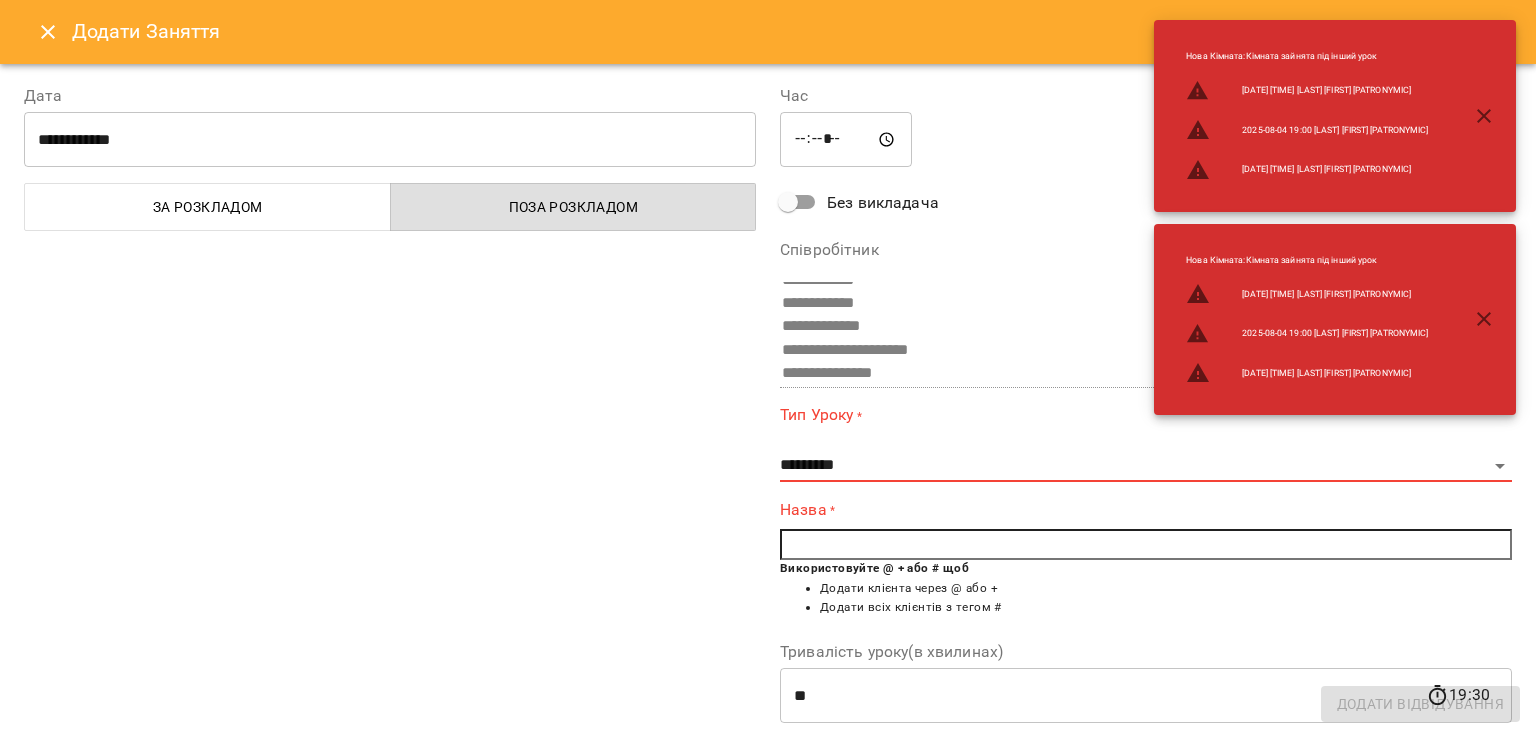click at bounding box center (1146, 545) 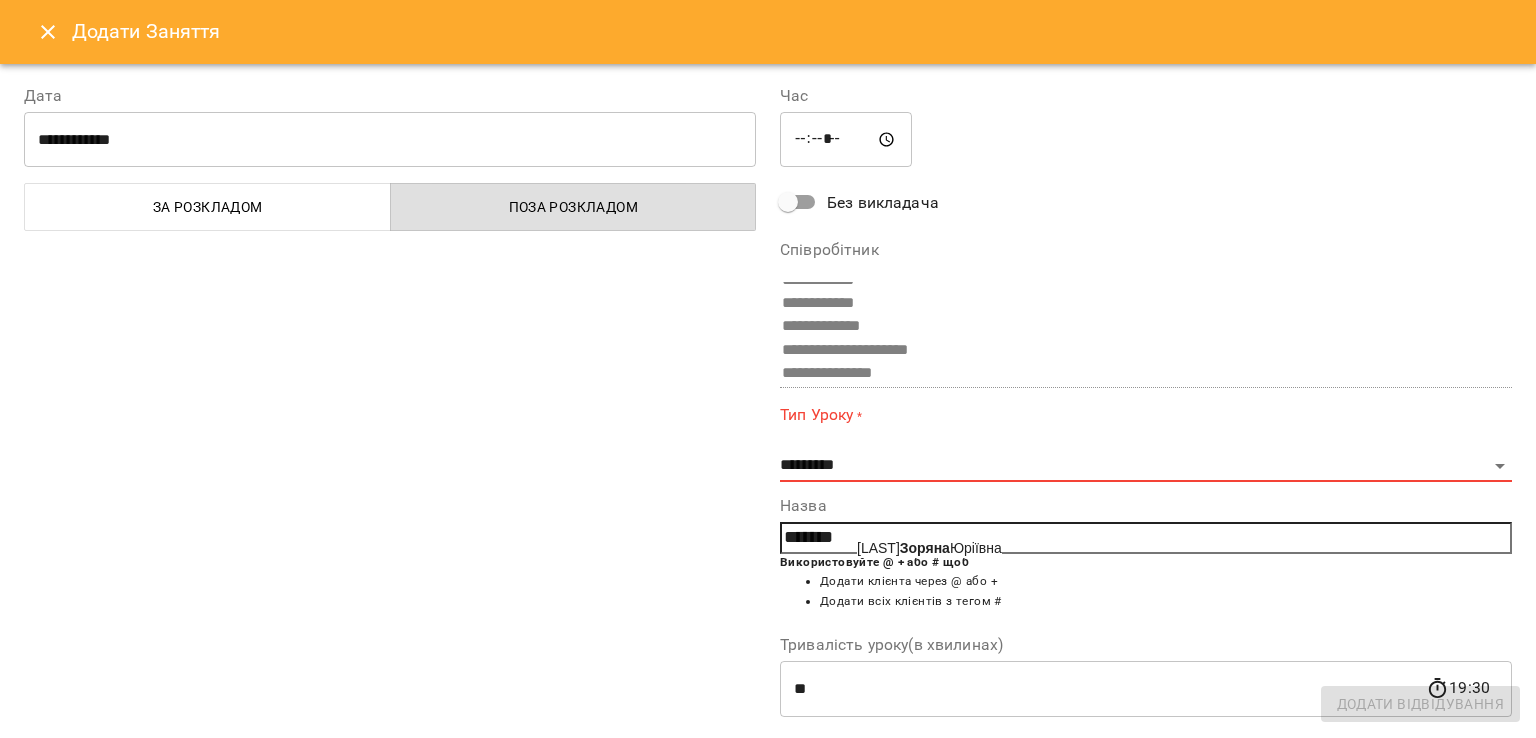 click on "Щербина  Зоряна  Юріївна" at bounding box center [929, 548] 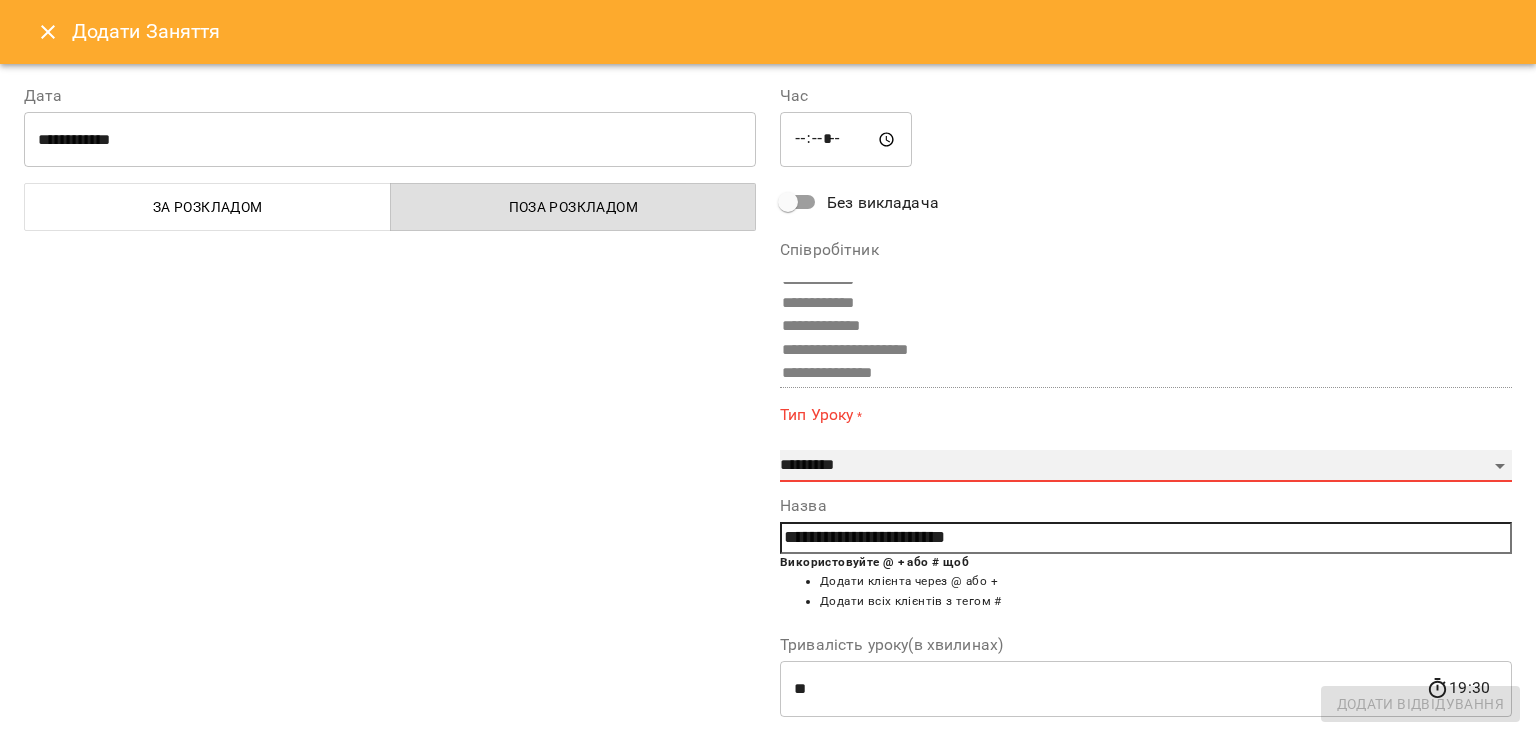 select on "**********" 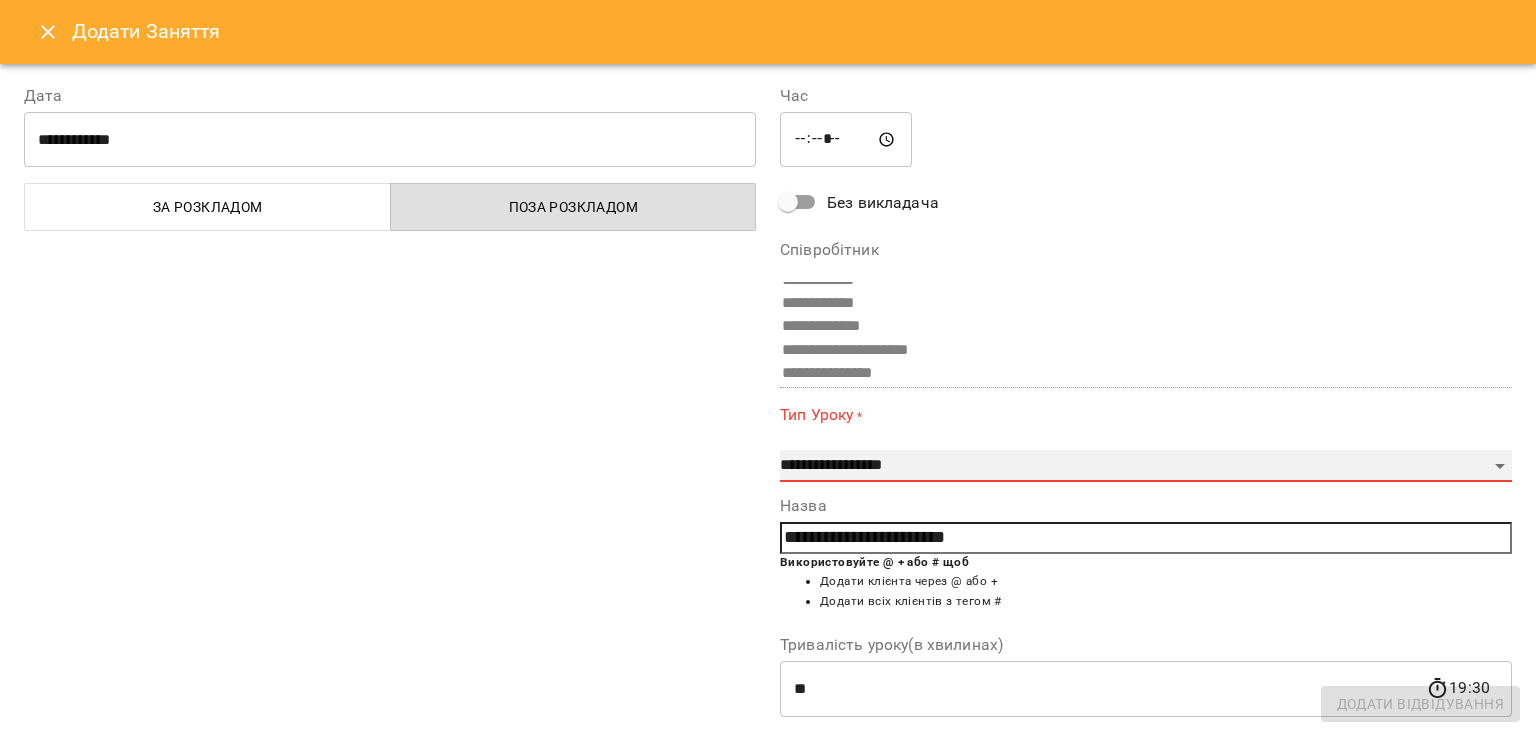 click on "**********" at bounding box center [0, 0] 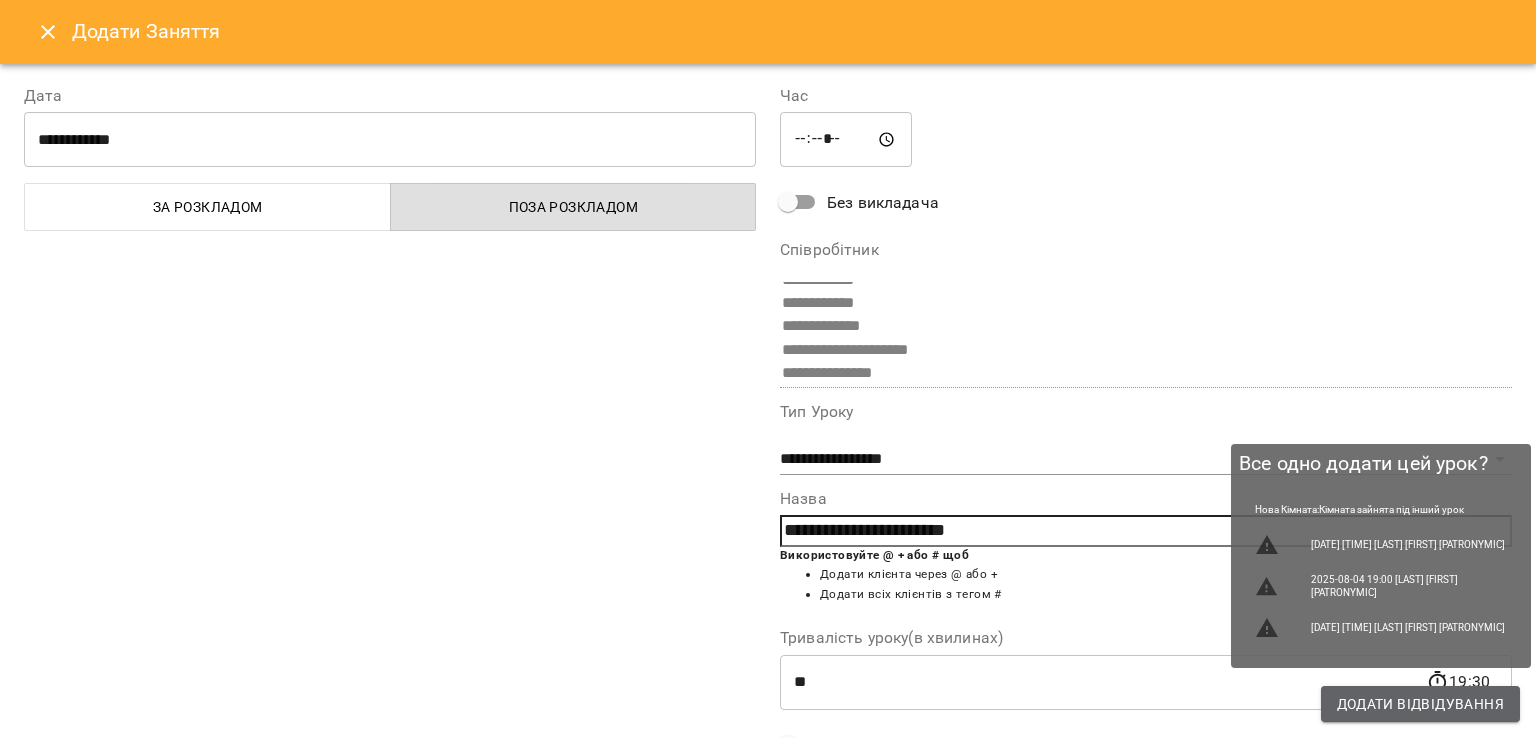click on "Додати Відвідування" at bounding box center [1420, 704] 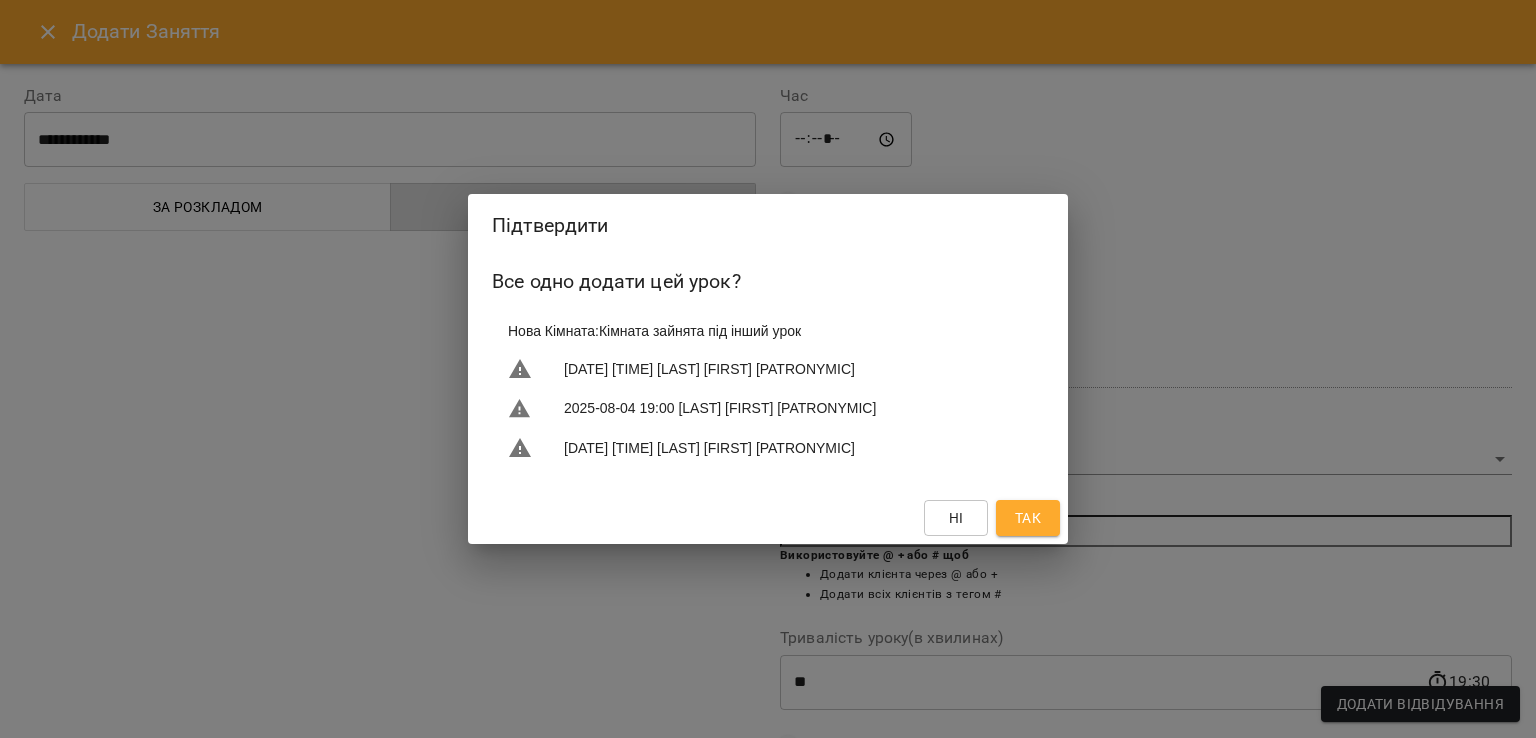 click on "Так" at bounding box center [1028, 518] 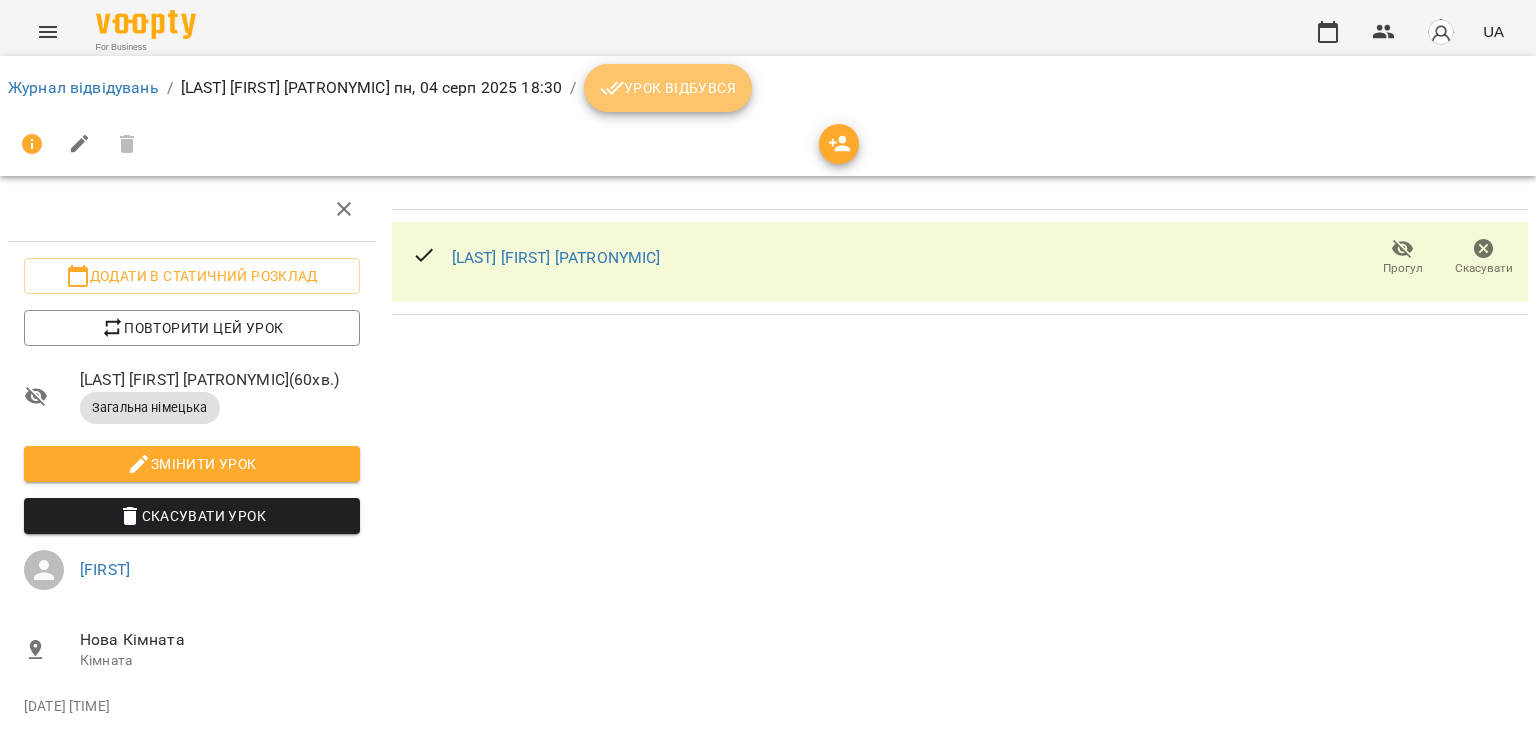 click on "Урок відбувся" at bounding box center [668, 88] 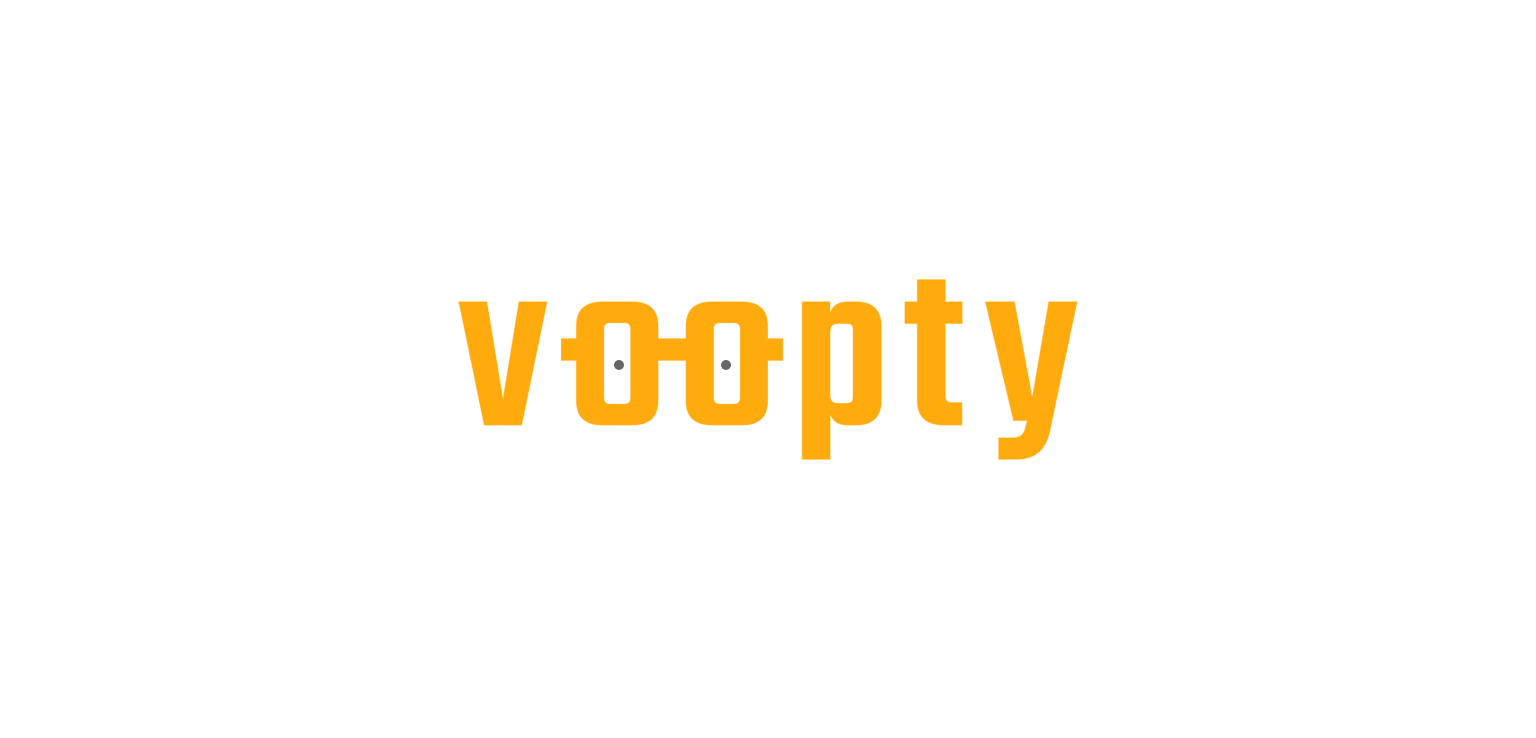 scroll, scrollTop: 0, scrollLeft: 0, axis: both 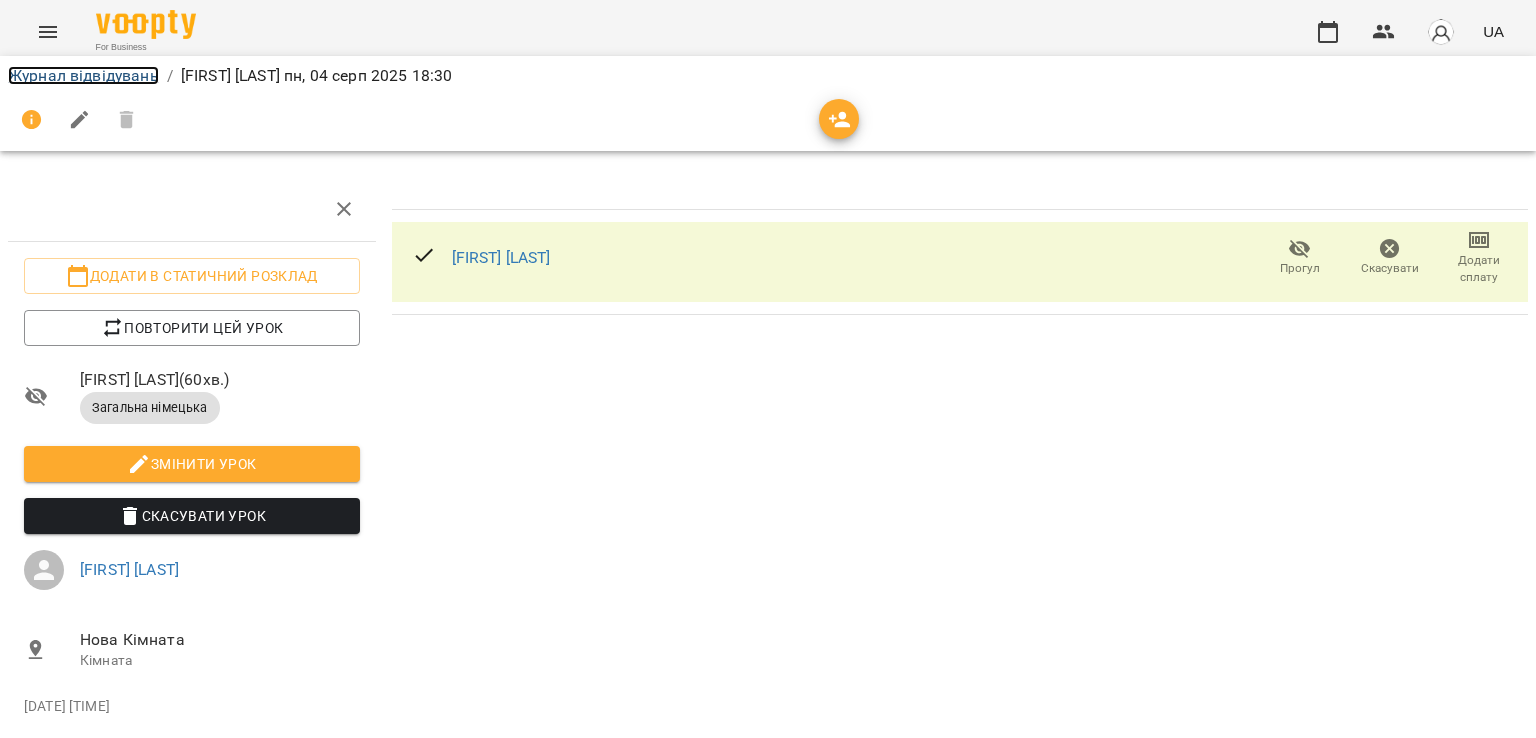 click on "Журнал відвідувань" at bounding box center (83, 75) 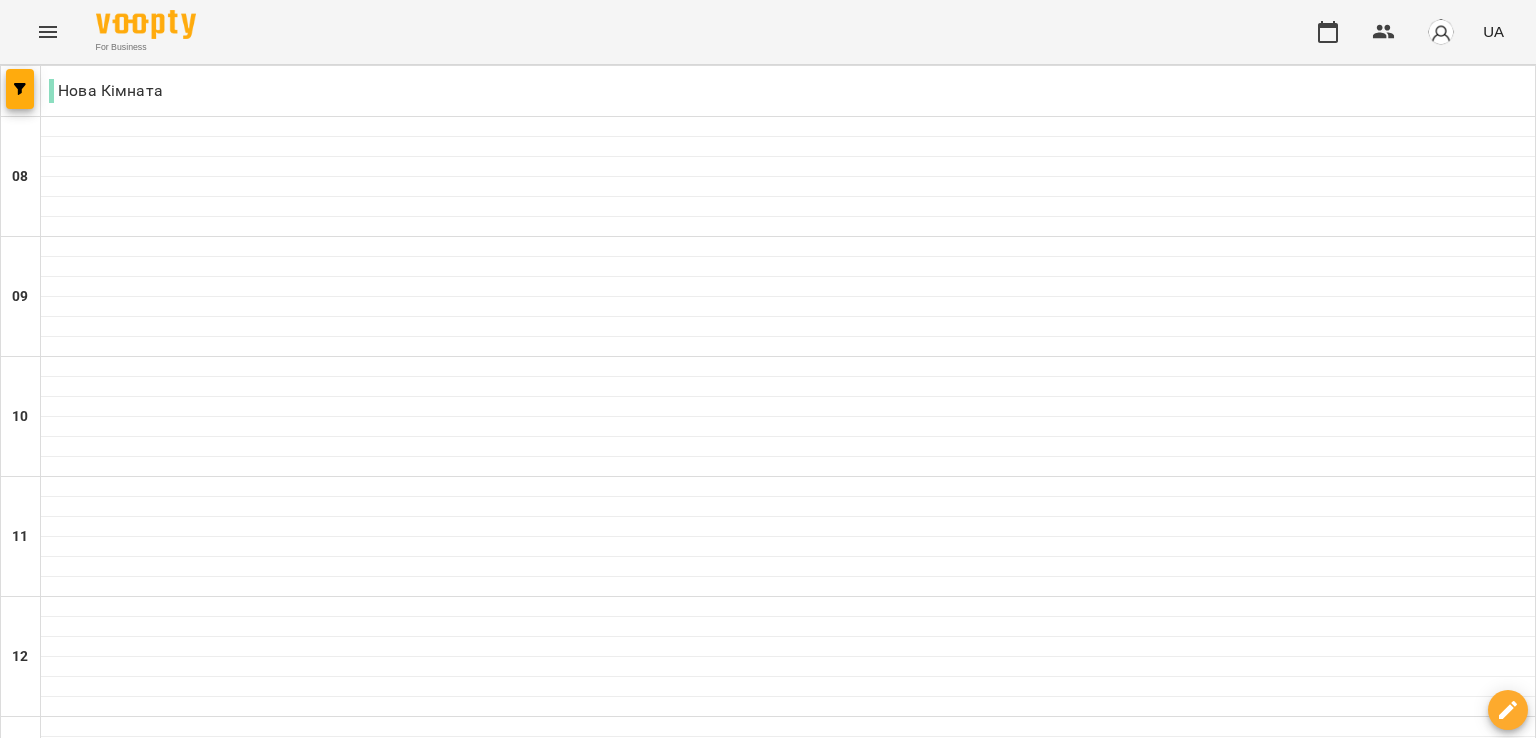 scroll, scrollTop: 1002, scrollLeft: 0, axis: vertical 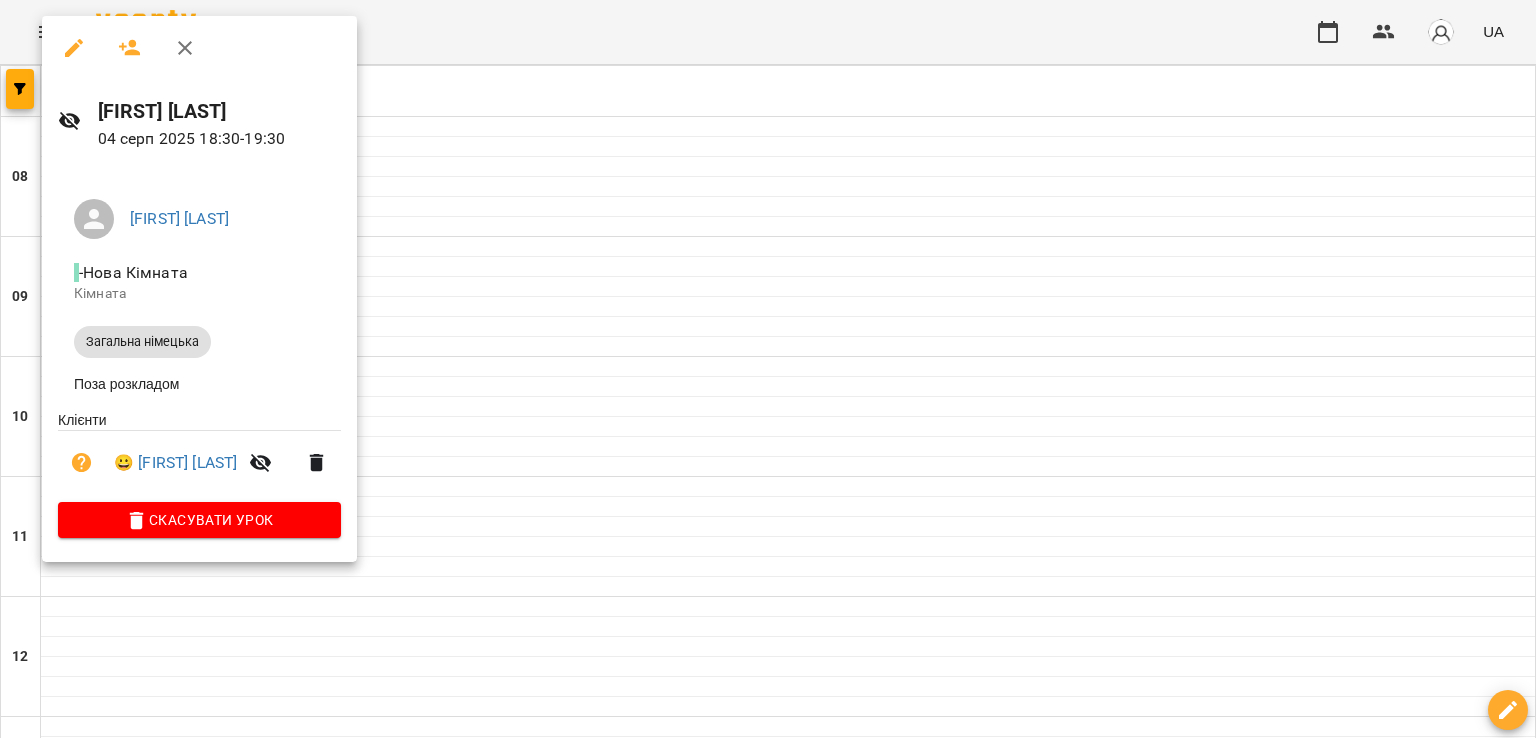 click at bounding box center (768, 369) 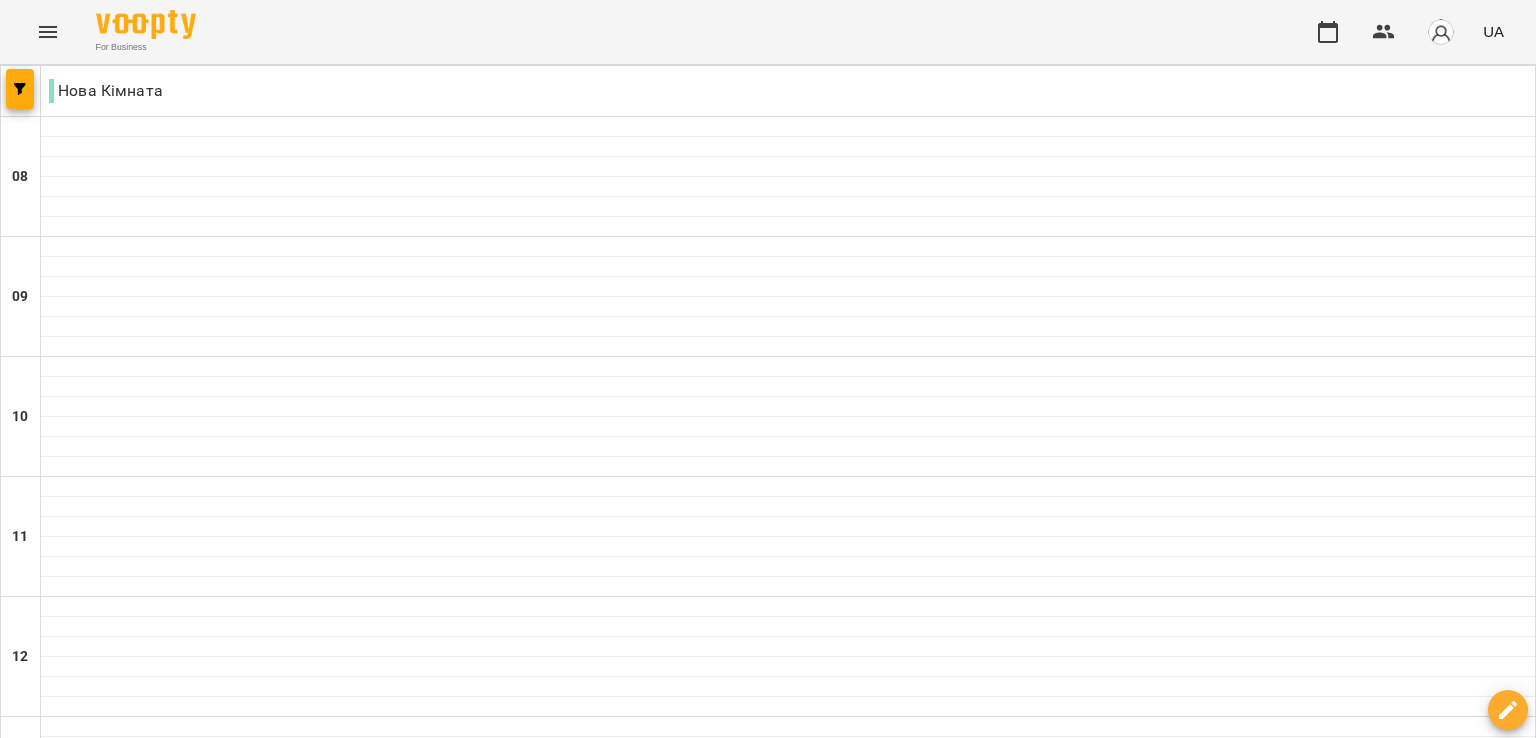 click 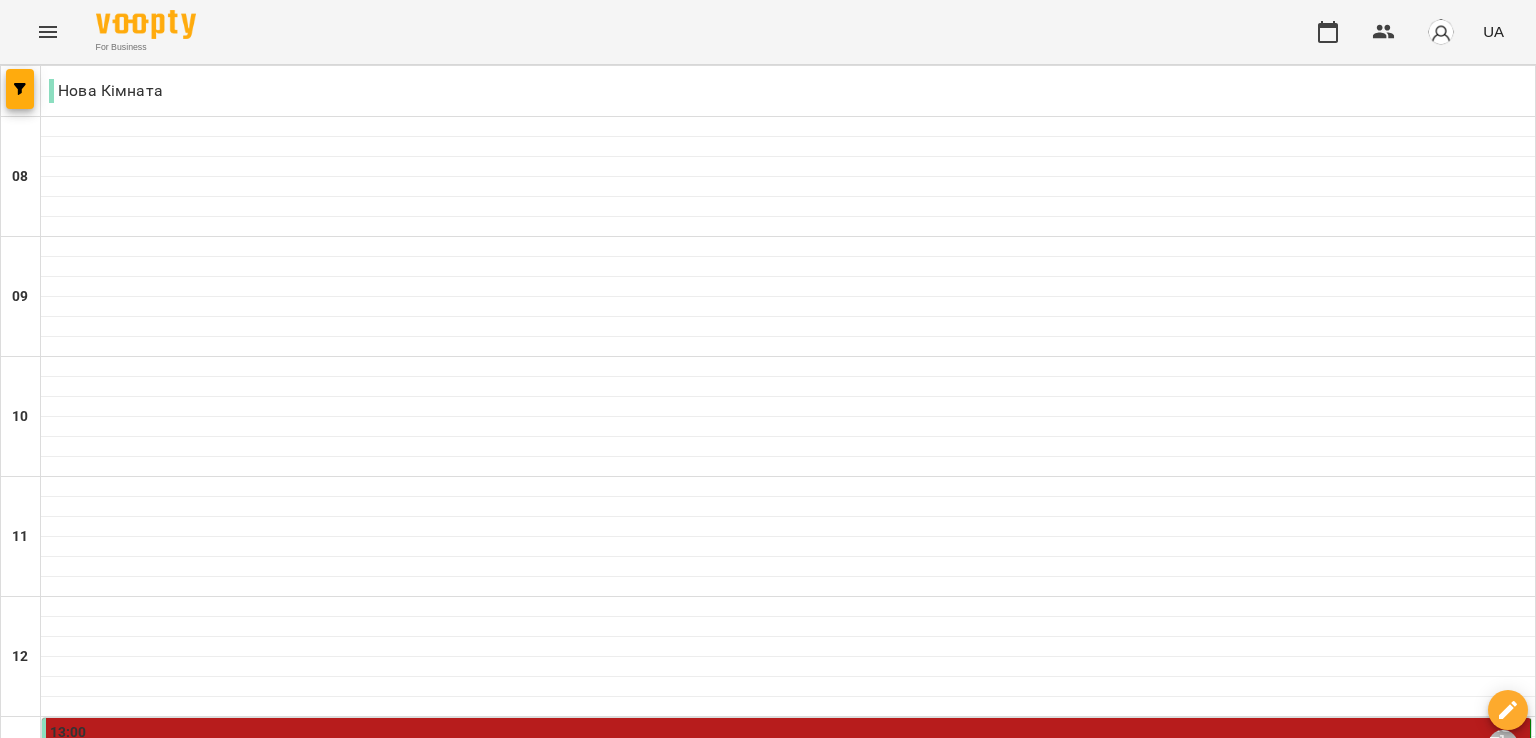 scroll, scrollTop: 448, scrollLeft: 0, axis: vertical 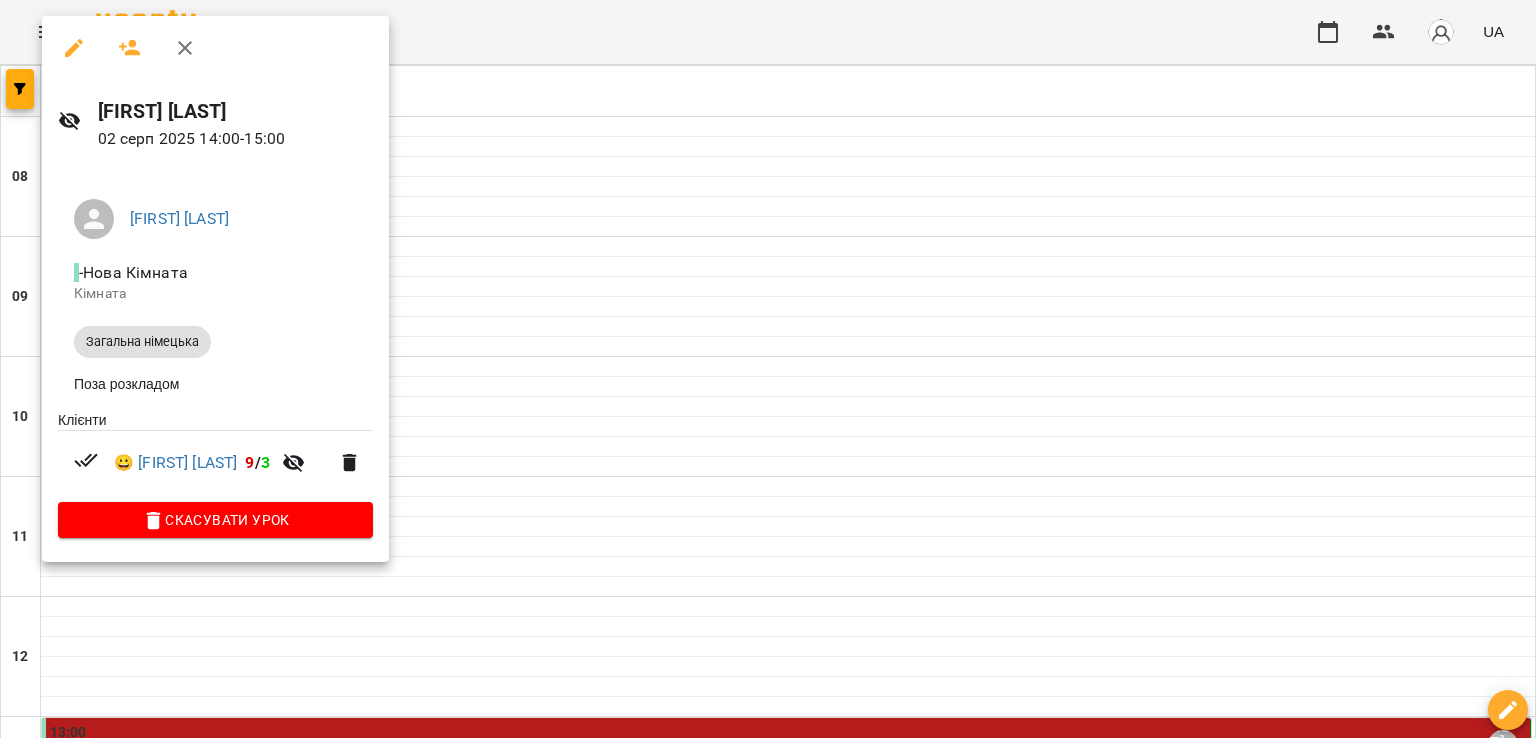 click at bounding box center [768, 369] 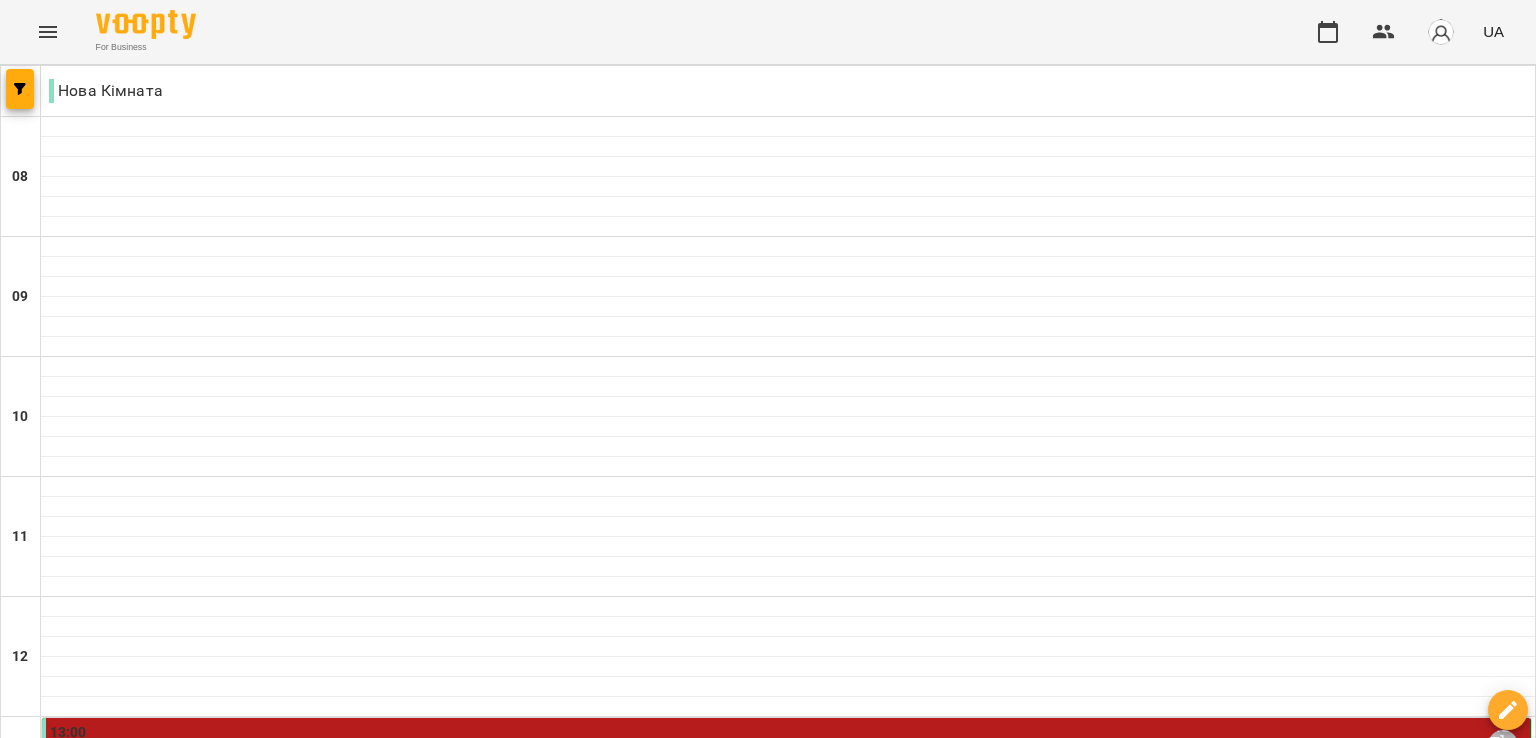 click on "[FIRST] [LAST]" at bounding box center (788, 780) 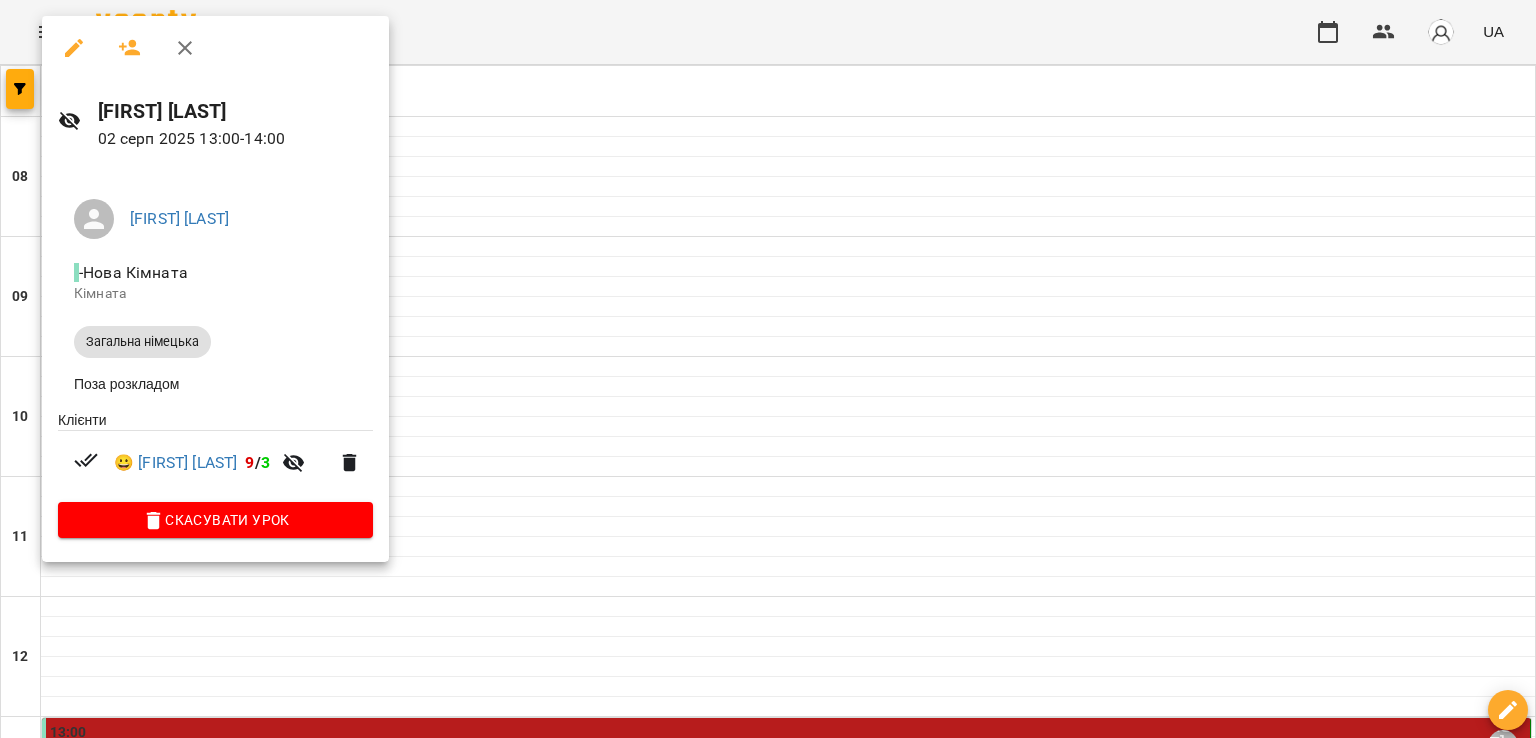 click at bounding box center (768, 369) 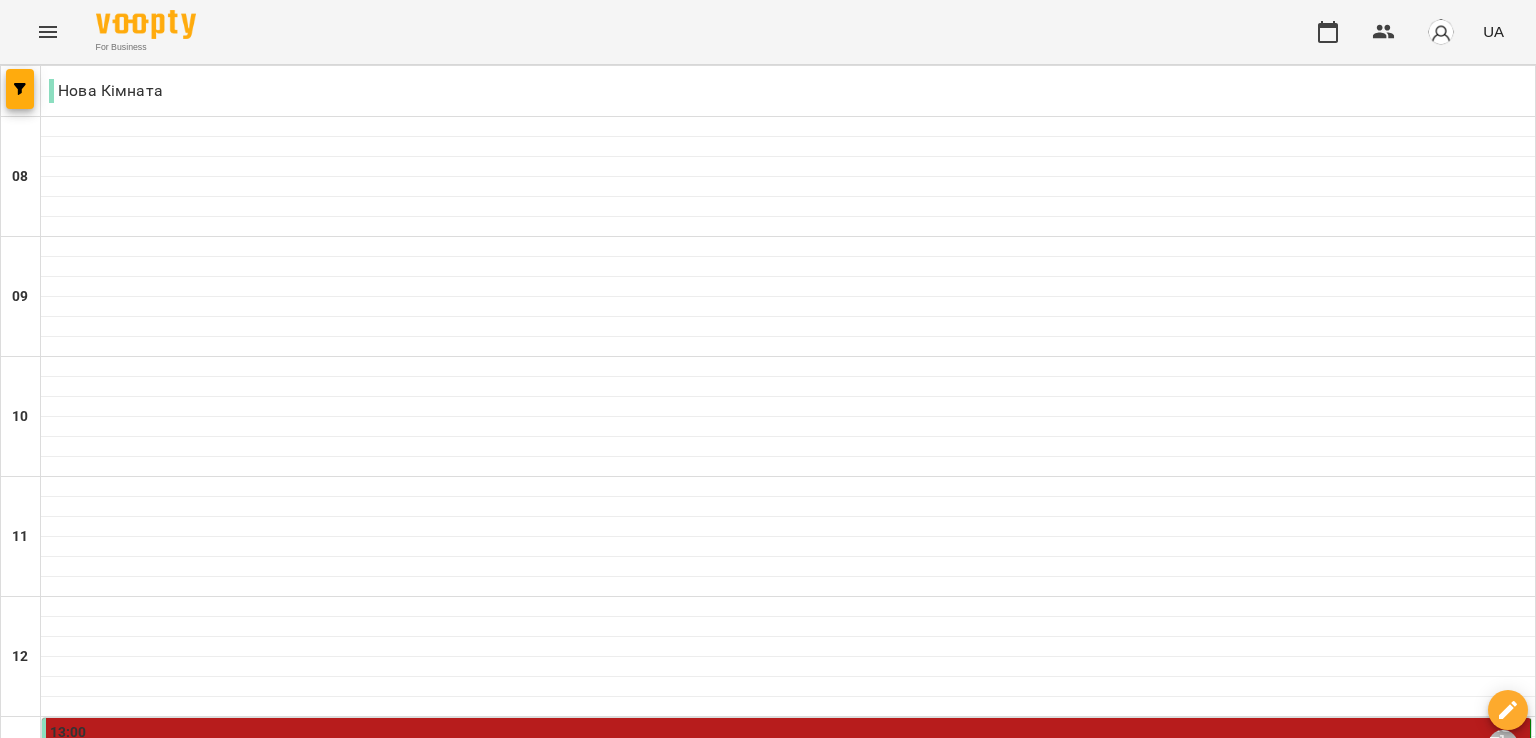 click on "[TIME] [FIRST] [LAST]" at bounding box center (788, 865) 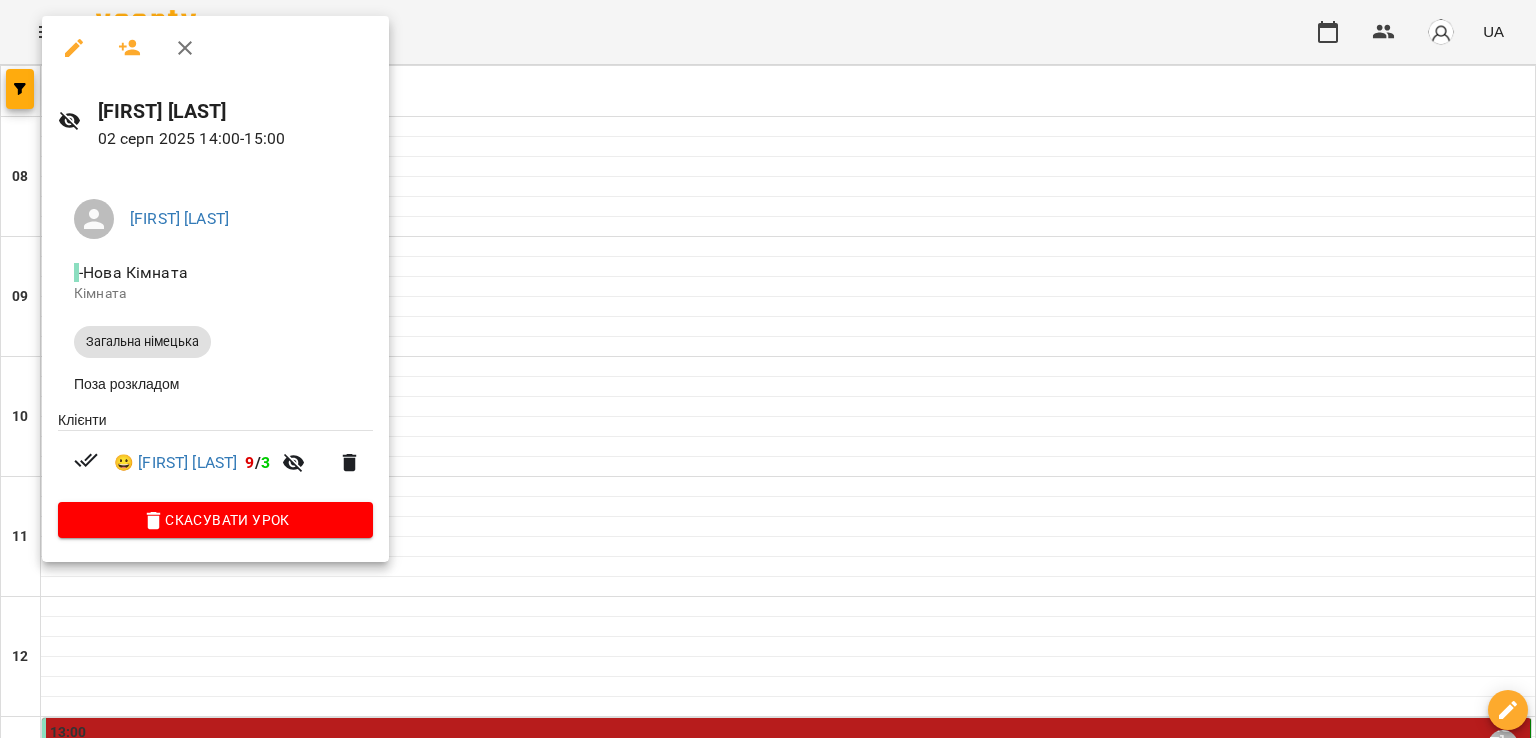 click at bounding box center [768, 369] 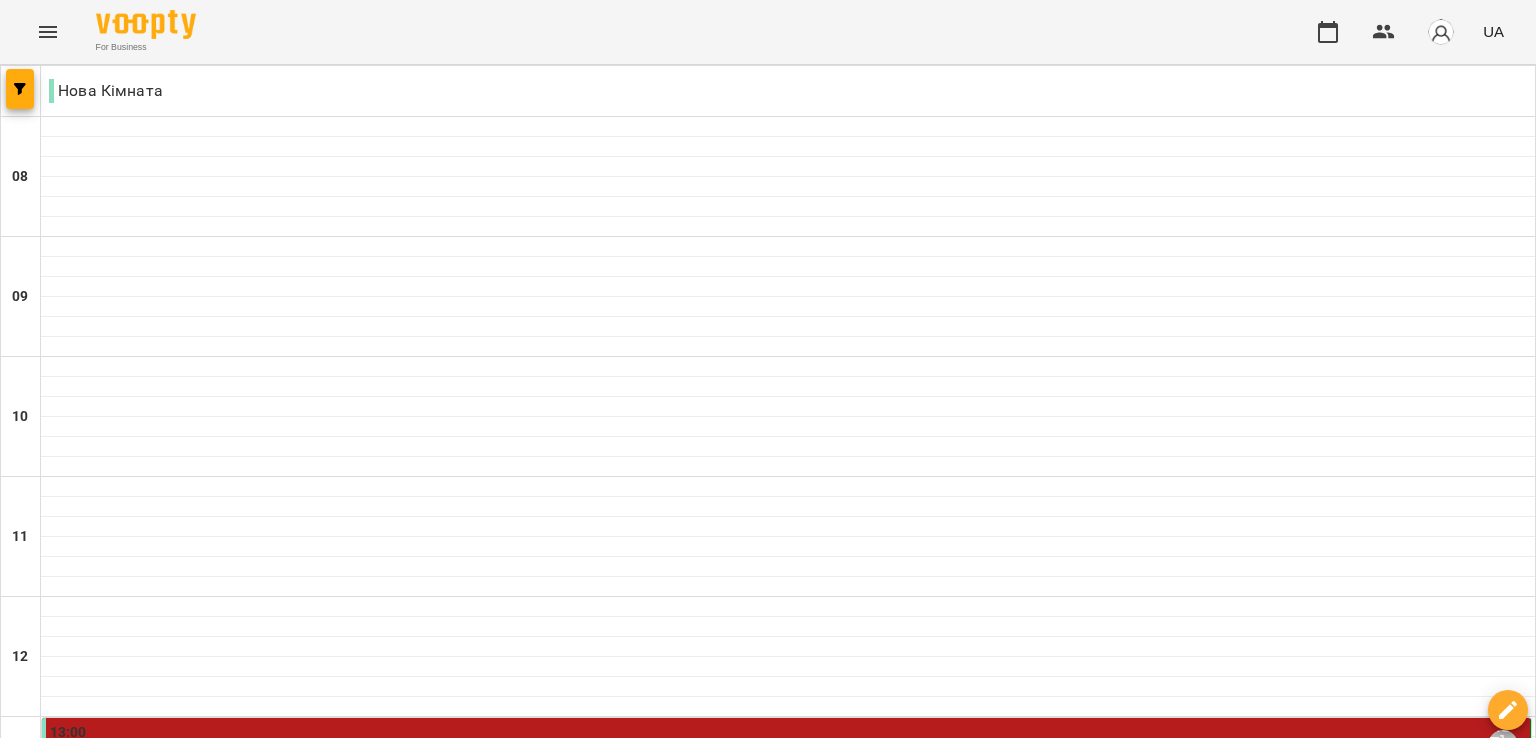 click on "Загальна німецька" at bounding box center (788, 804) 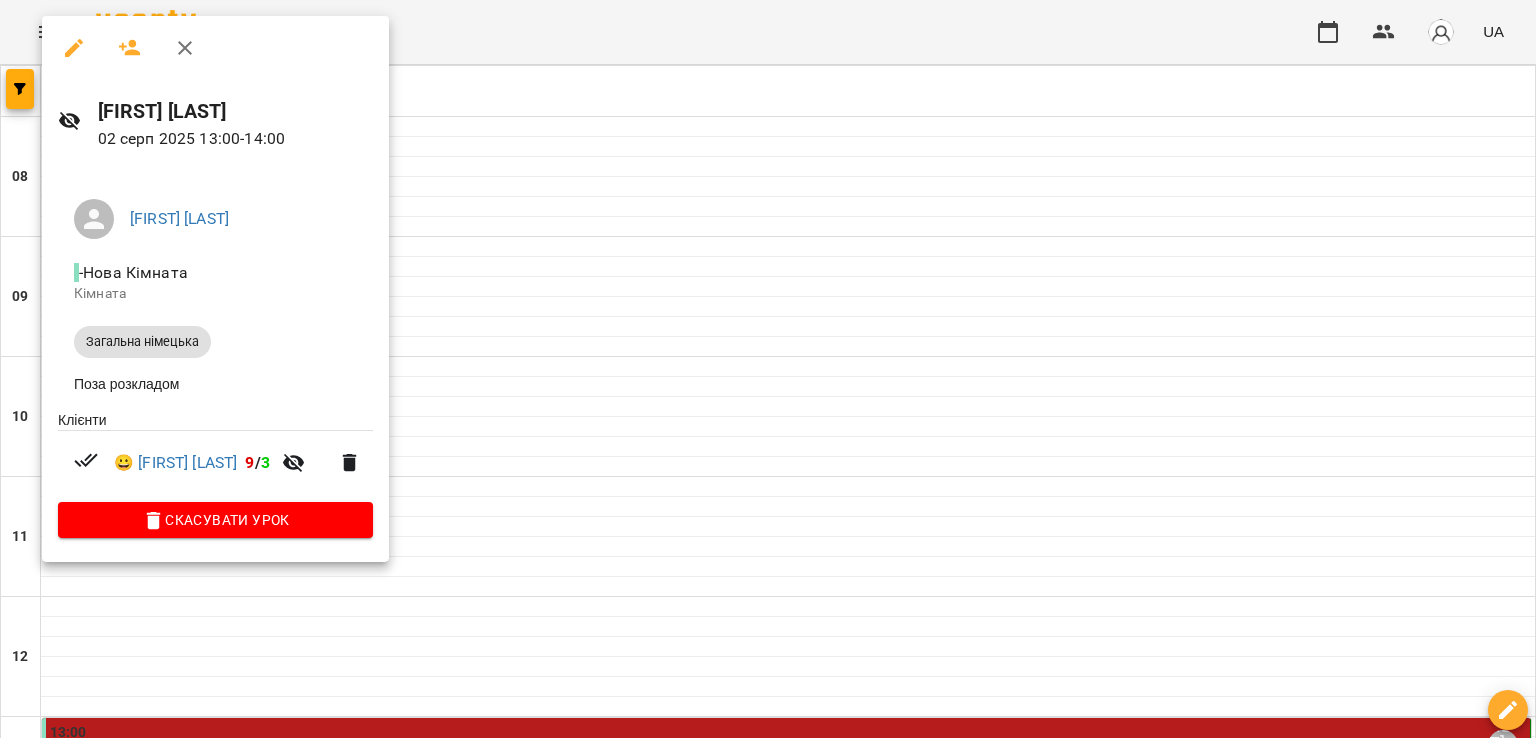 click at bounding box center (768, 369) 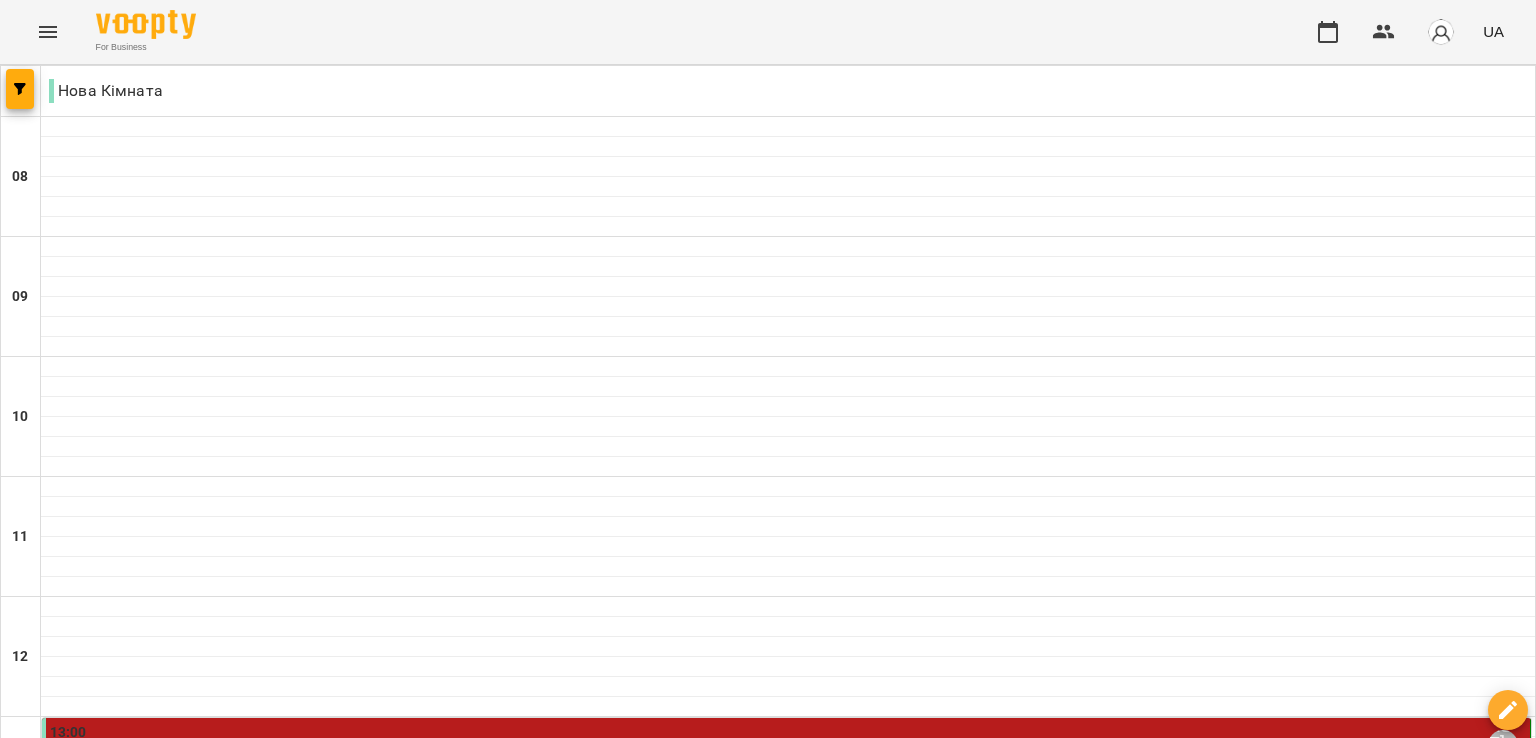 click at bounding box center (887, 2008) 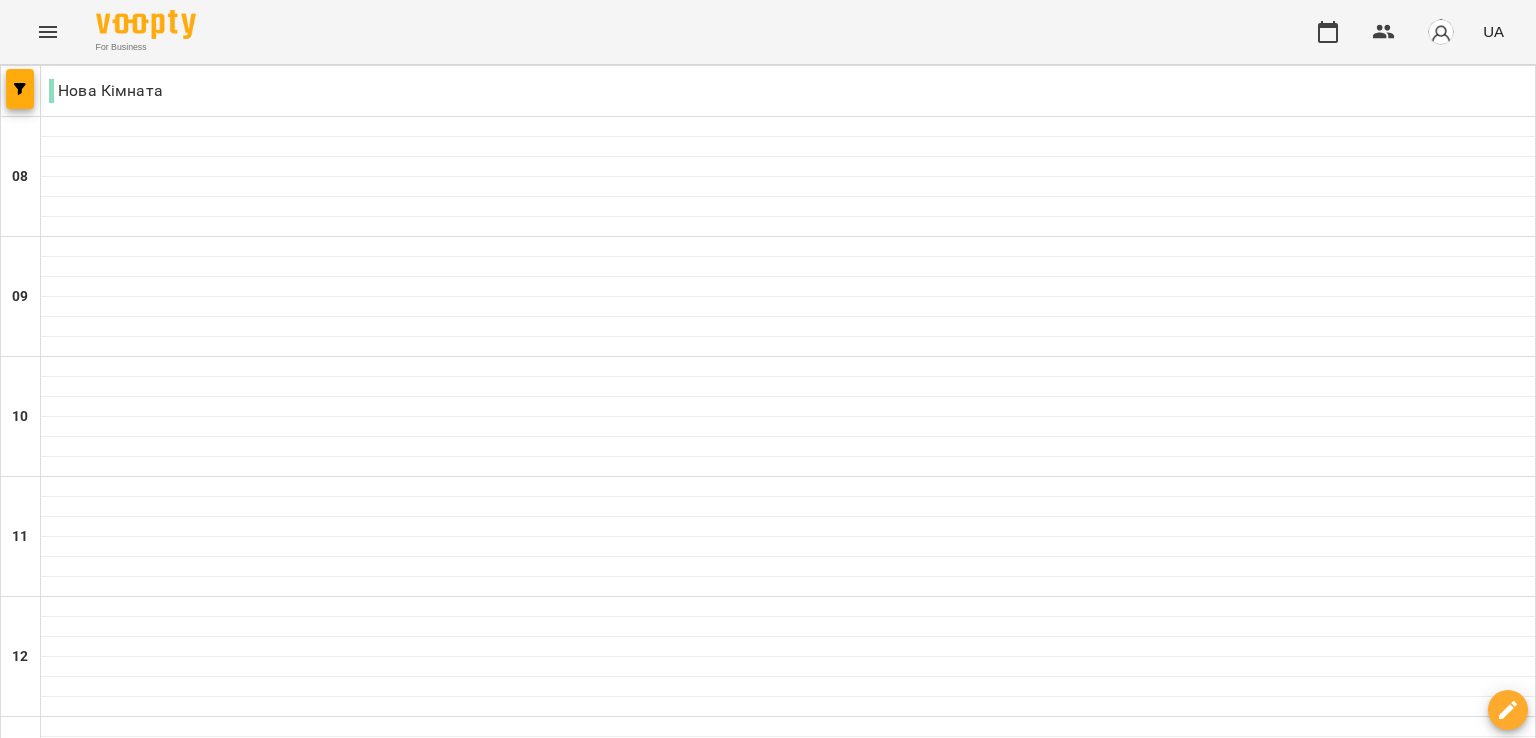 scroll, scrollTop: 1017, scrollLeft: 0, axis: vertical 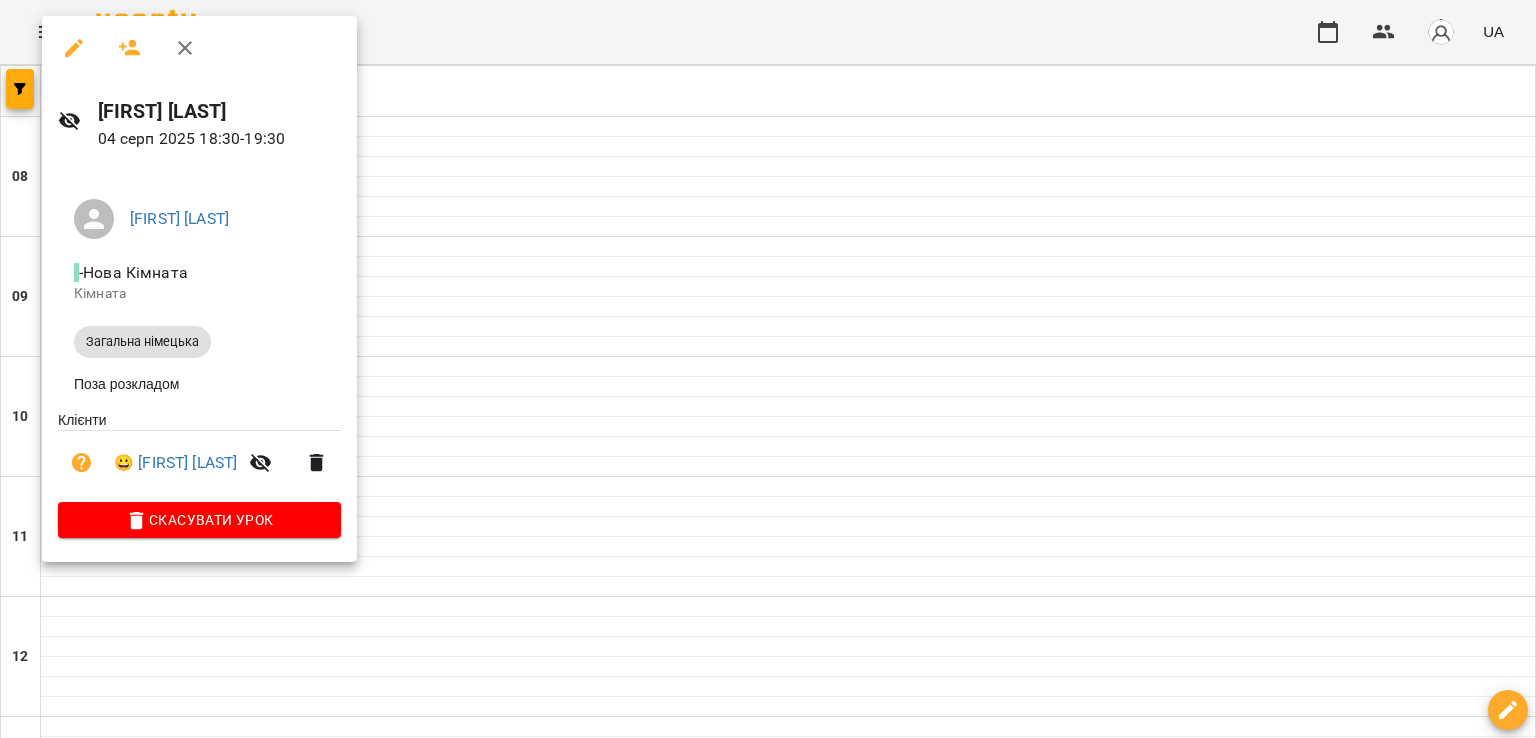 click at bounding box center (768, 369) 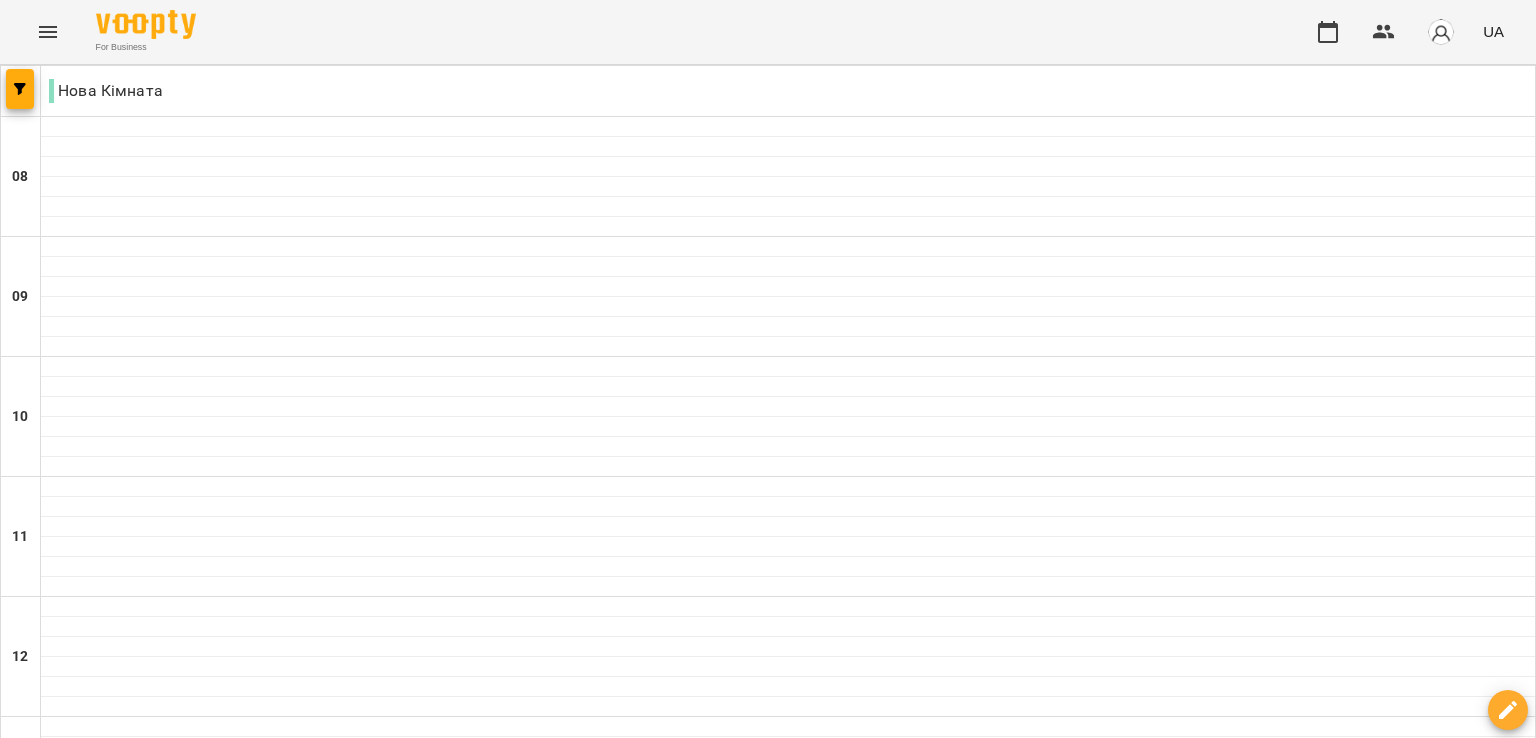 click at bounding box center [648, 2008] 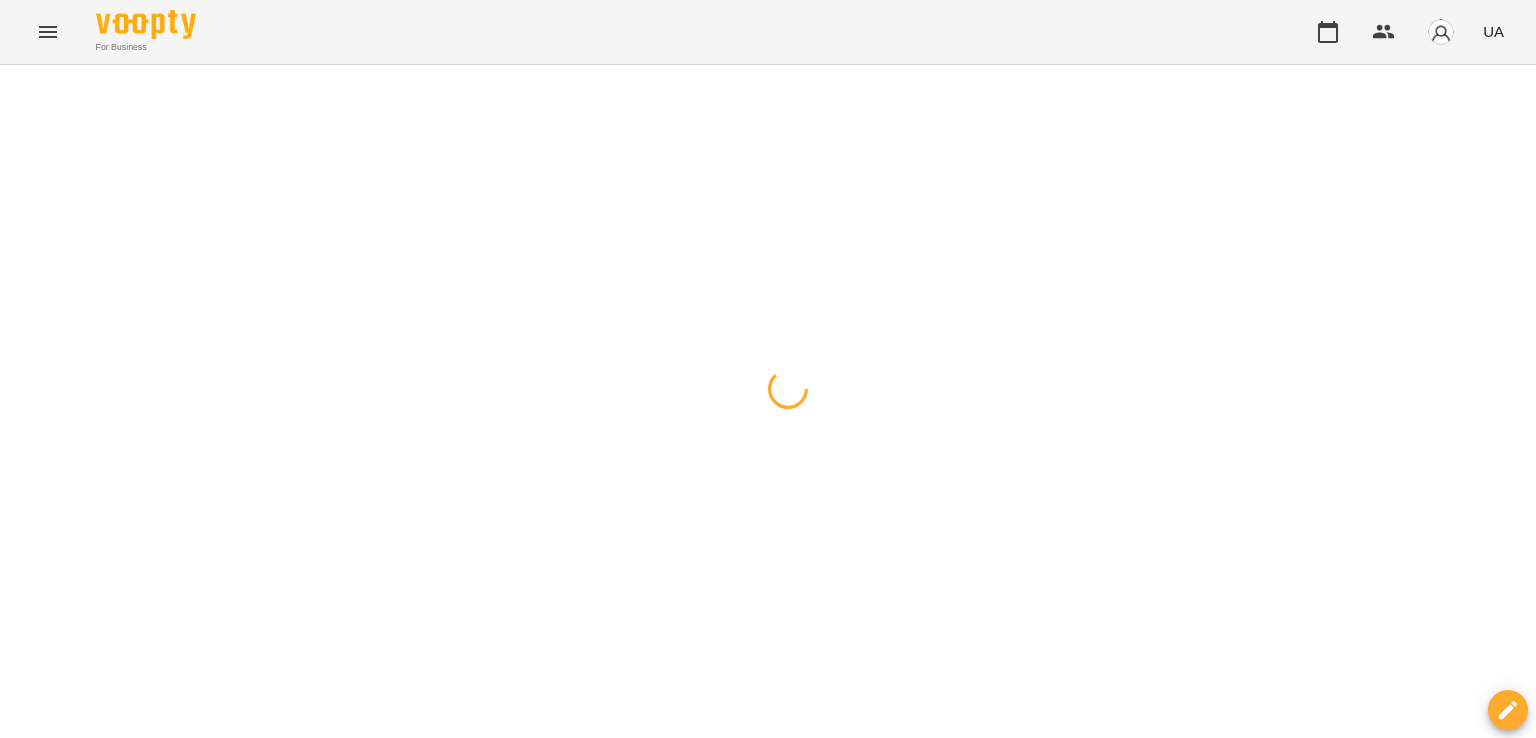 click at bounding box center (768, 65) 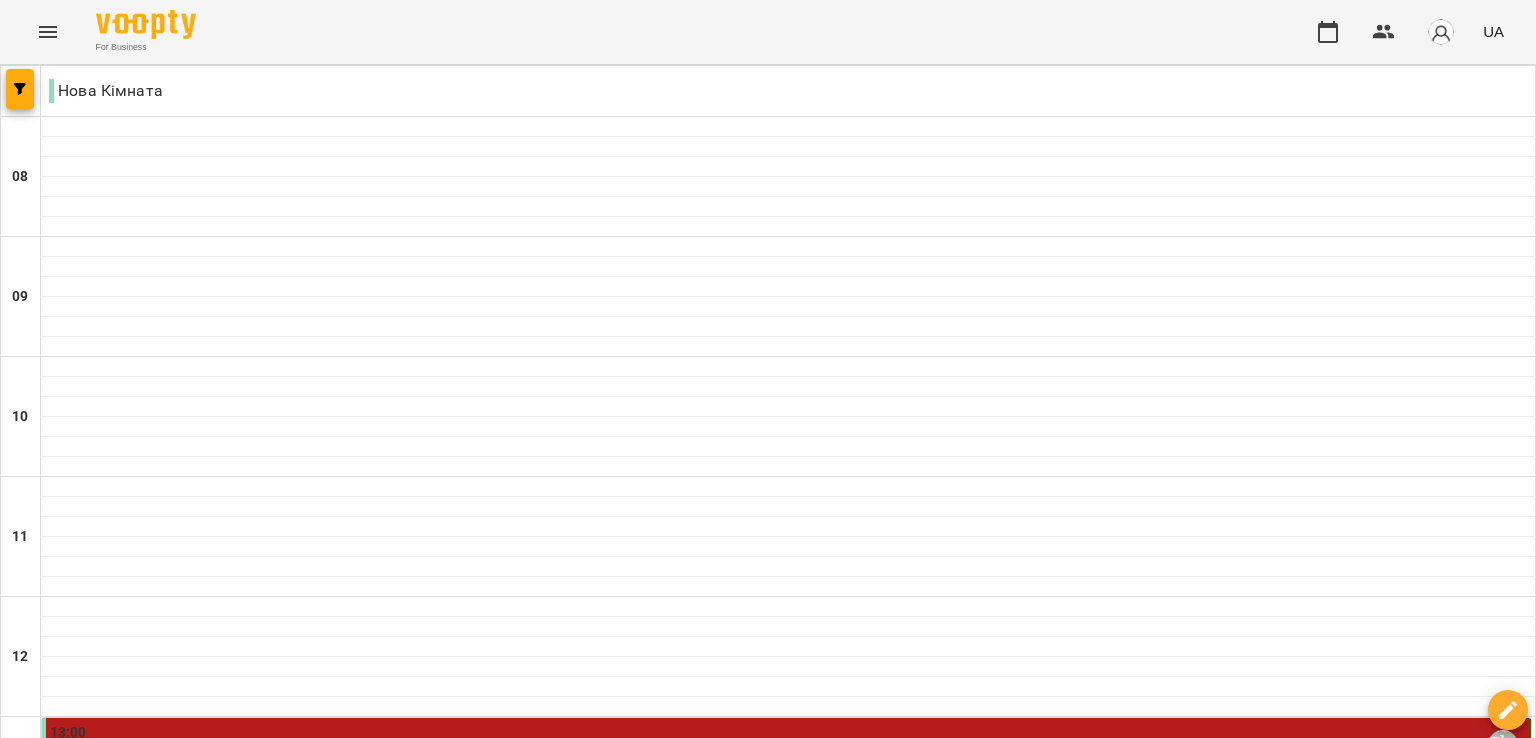 scroll, scrollTop: 500, scrollLeft: 0, axis: vertical 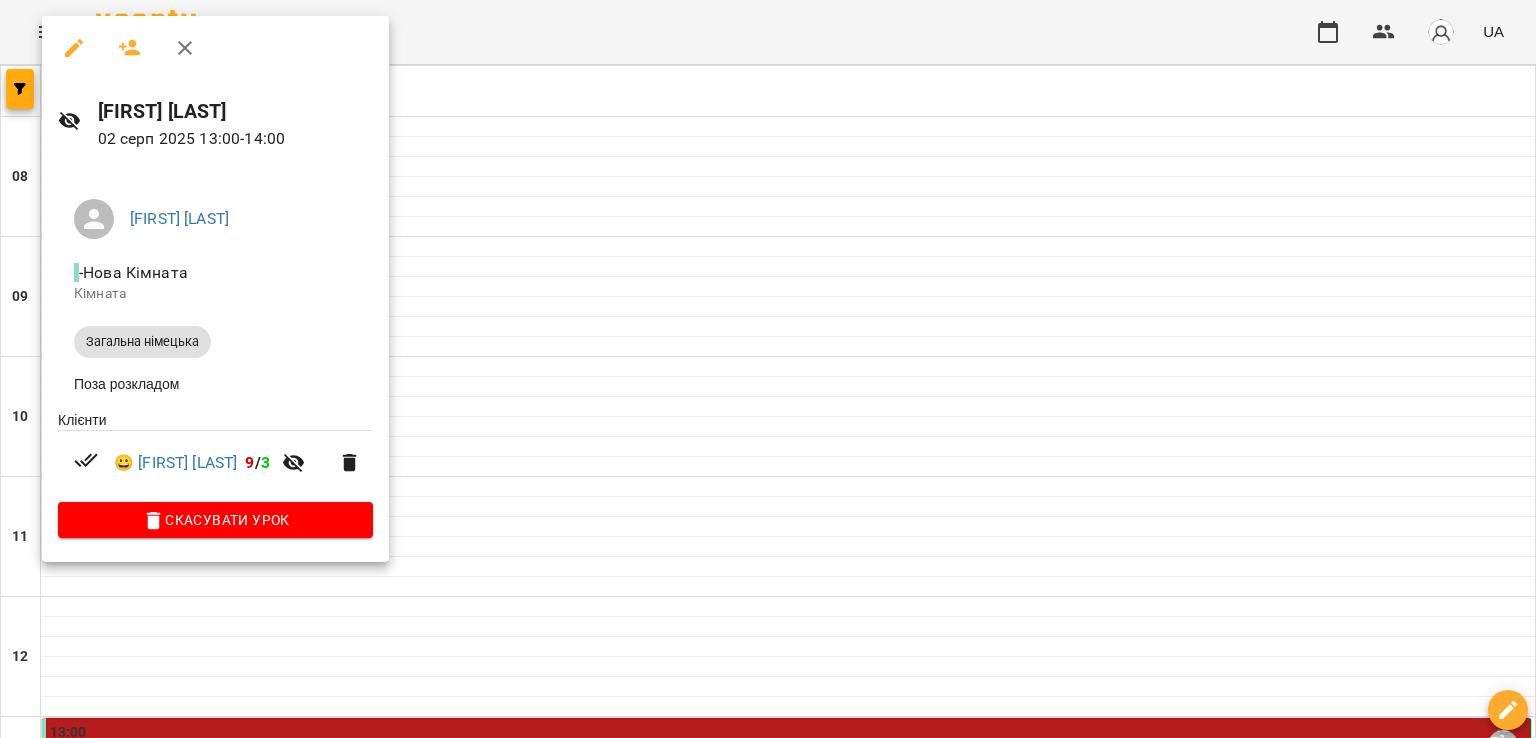 click at bounding box center [768, 369] 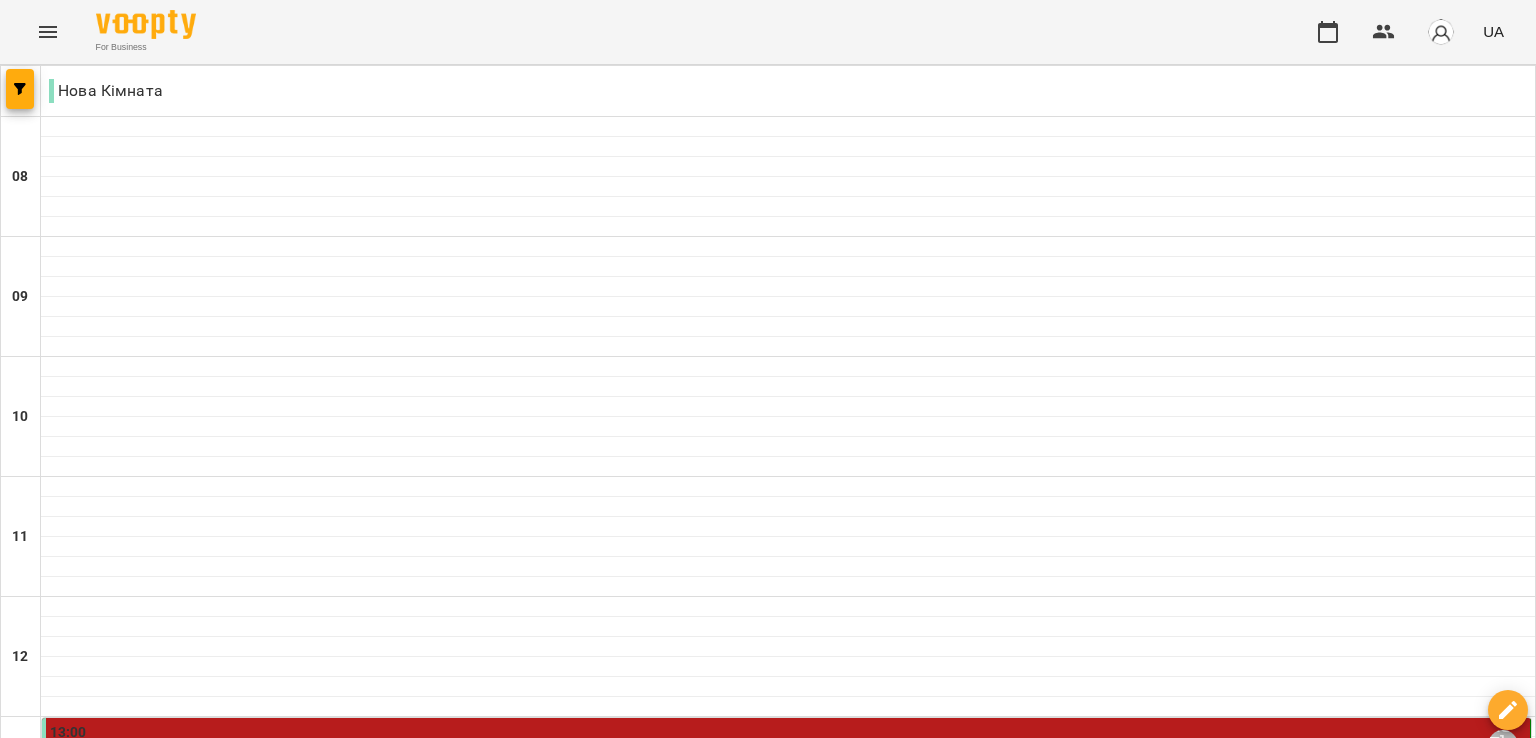 click on "[FIRST] [LAST]" at bounding box center [788, 780] 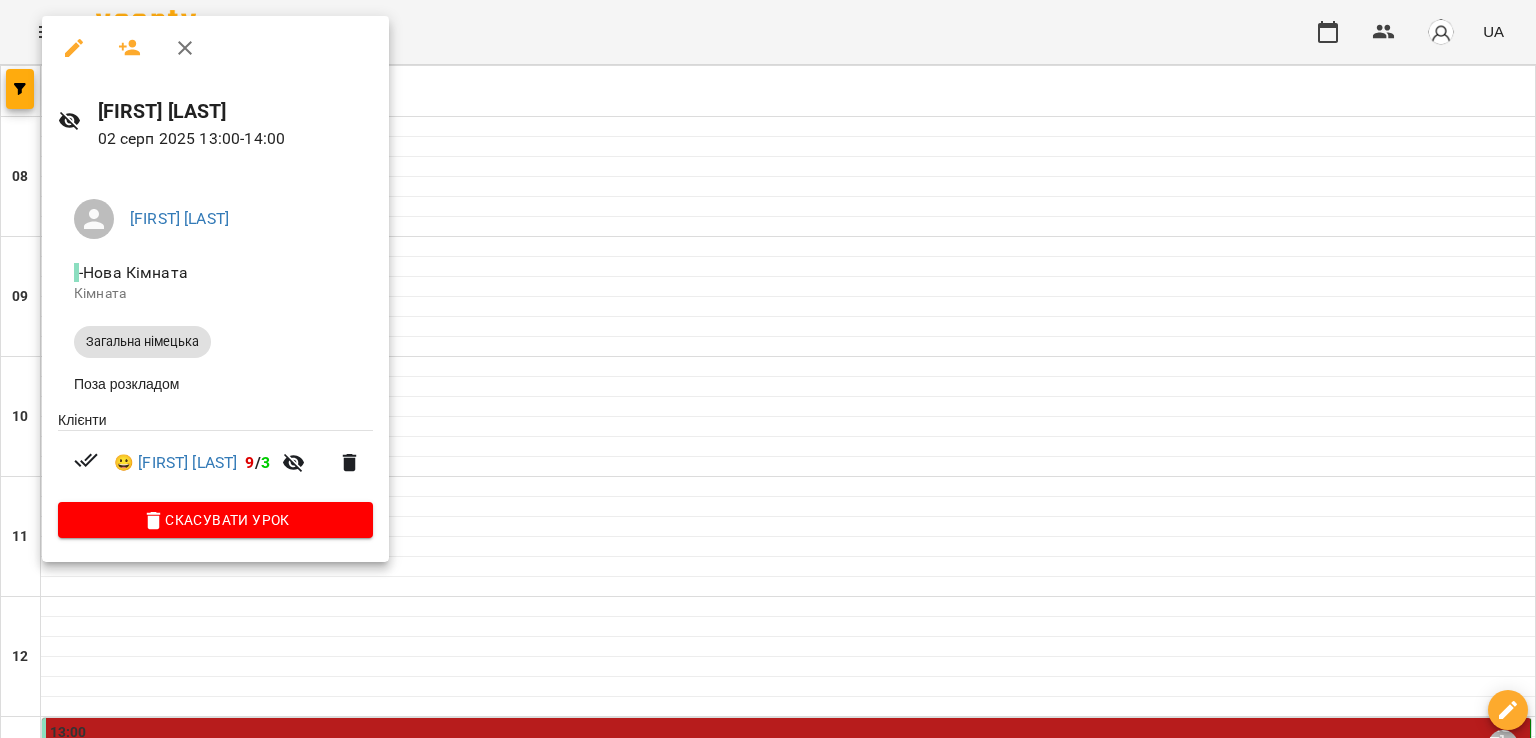 click at bounding box center [768, 369] 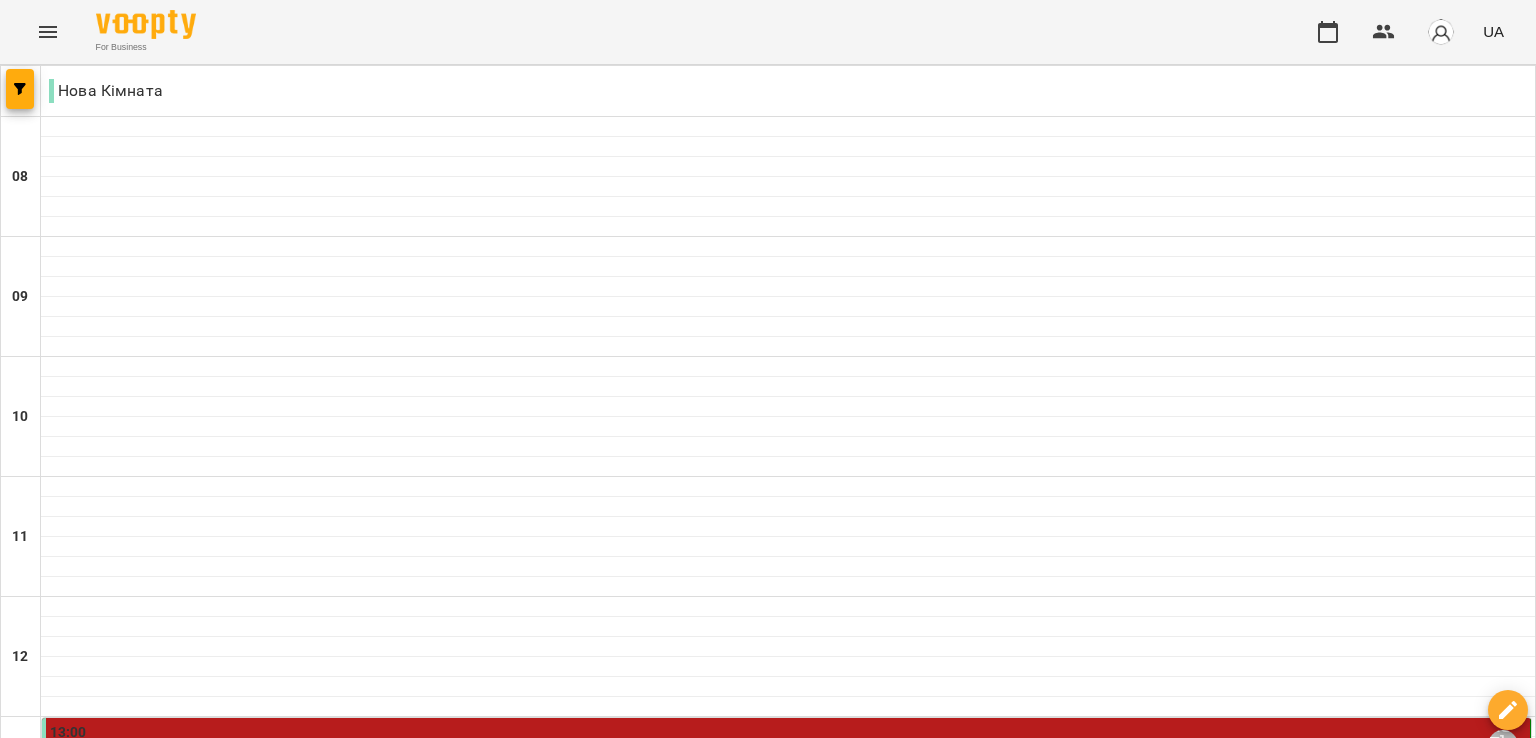 click on "[TIME] [FIRST] [LAST]" at bounding box center [788, 865] 